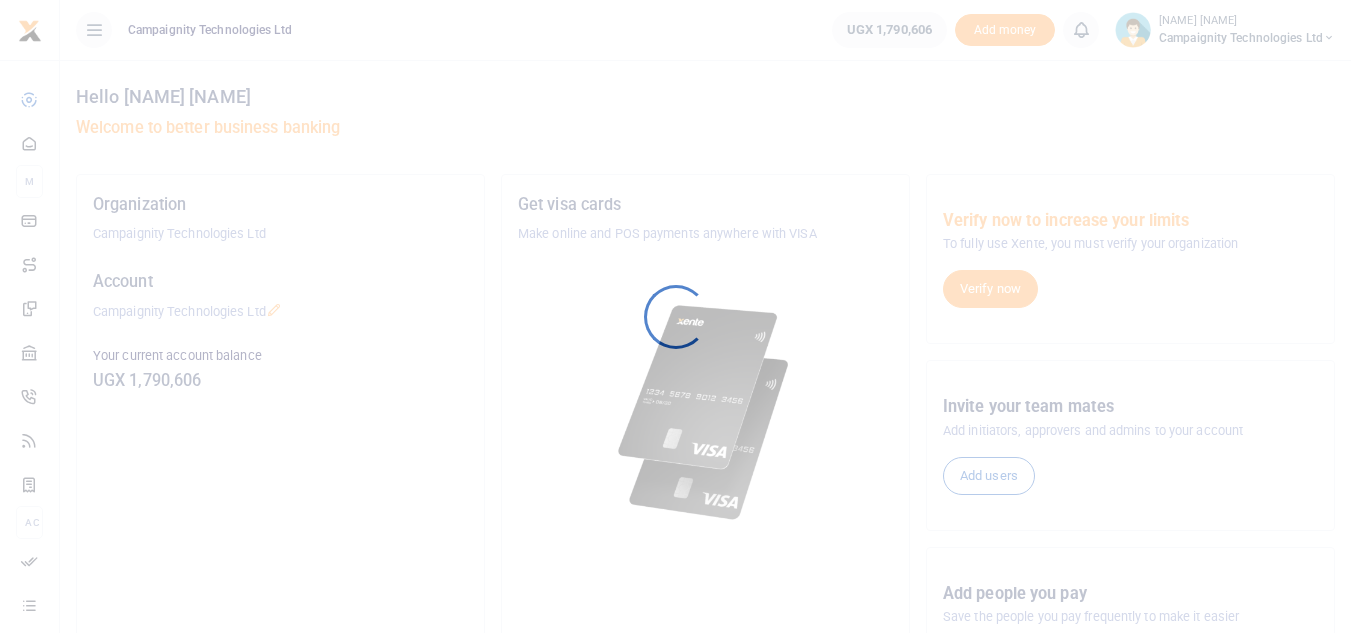 scroll, scrollTop: 0, scrollLeft: 0, axis: both 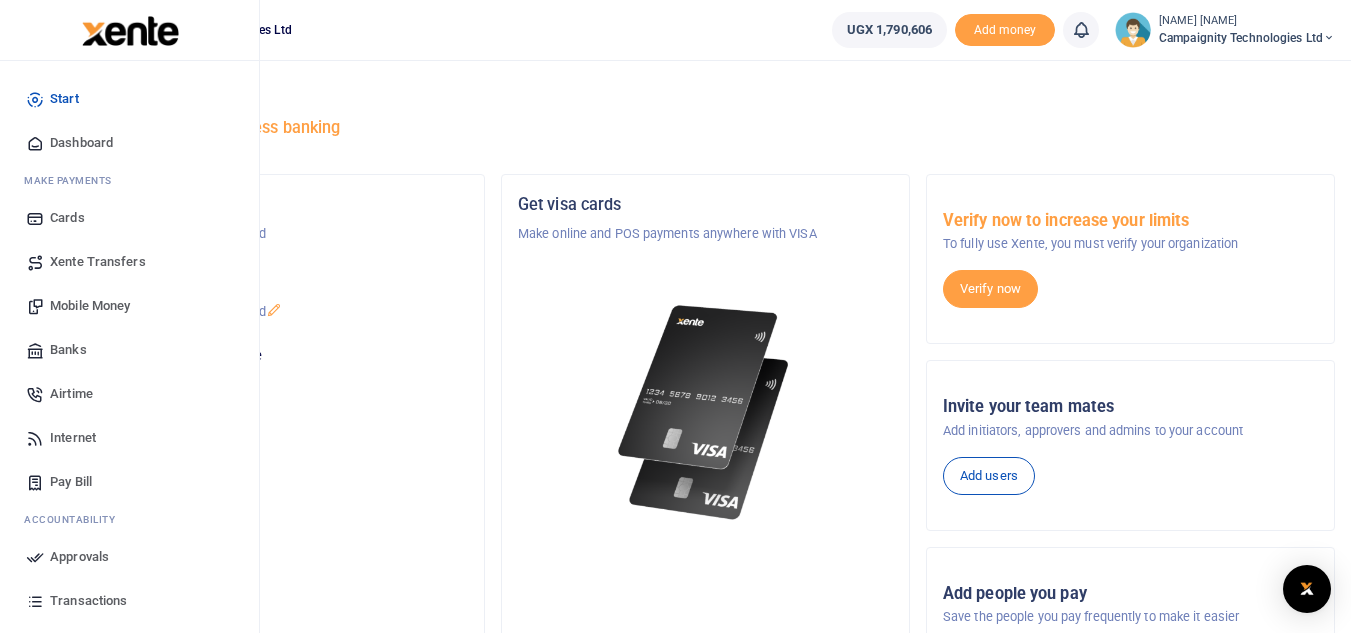 click on "Transactions" at bounding box center (88, 601) 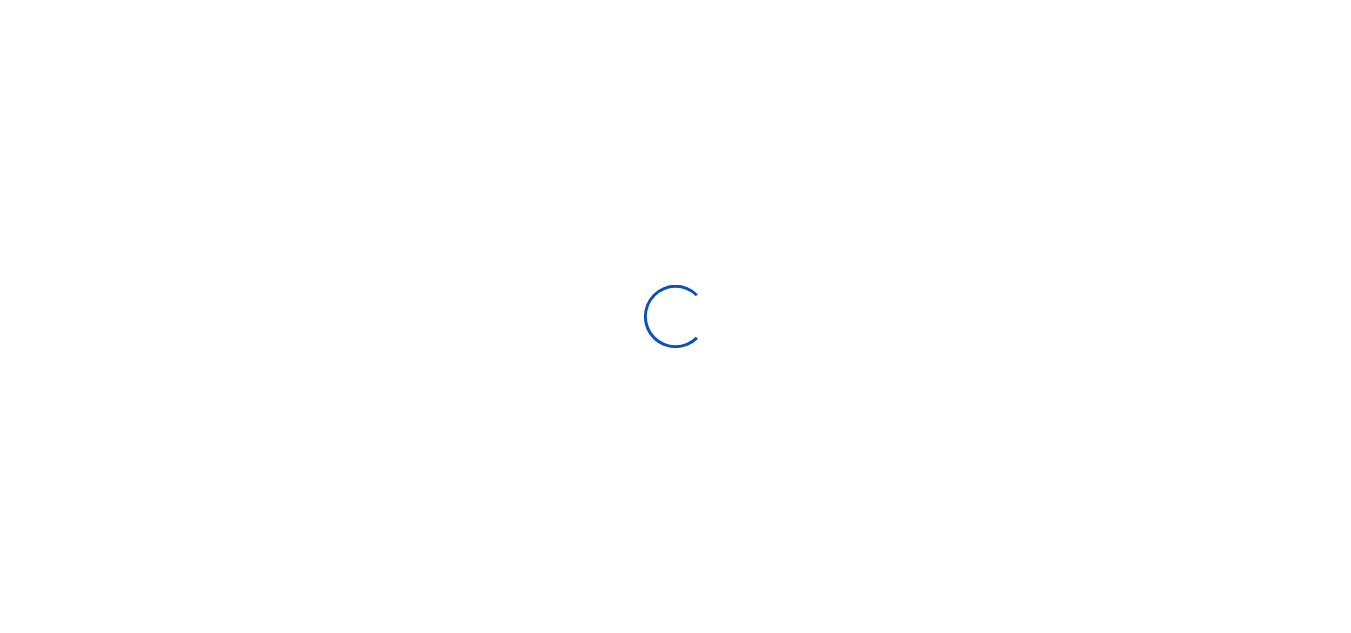 scroll, scrollTop: 0, scrollLeft: 0, axis: both 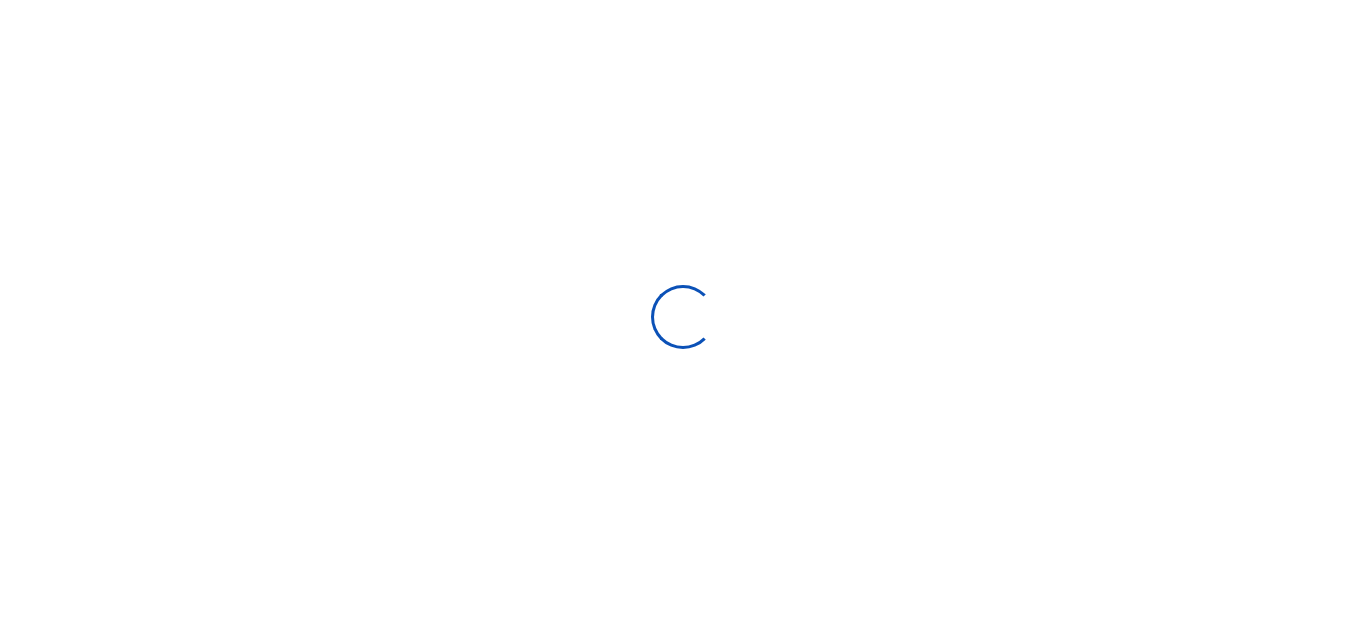 select 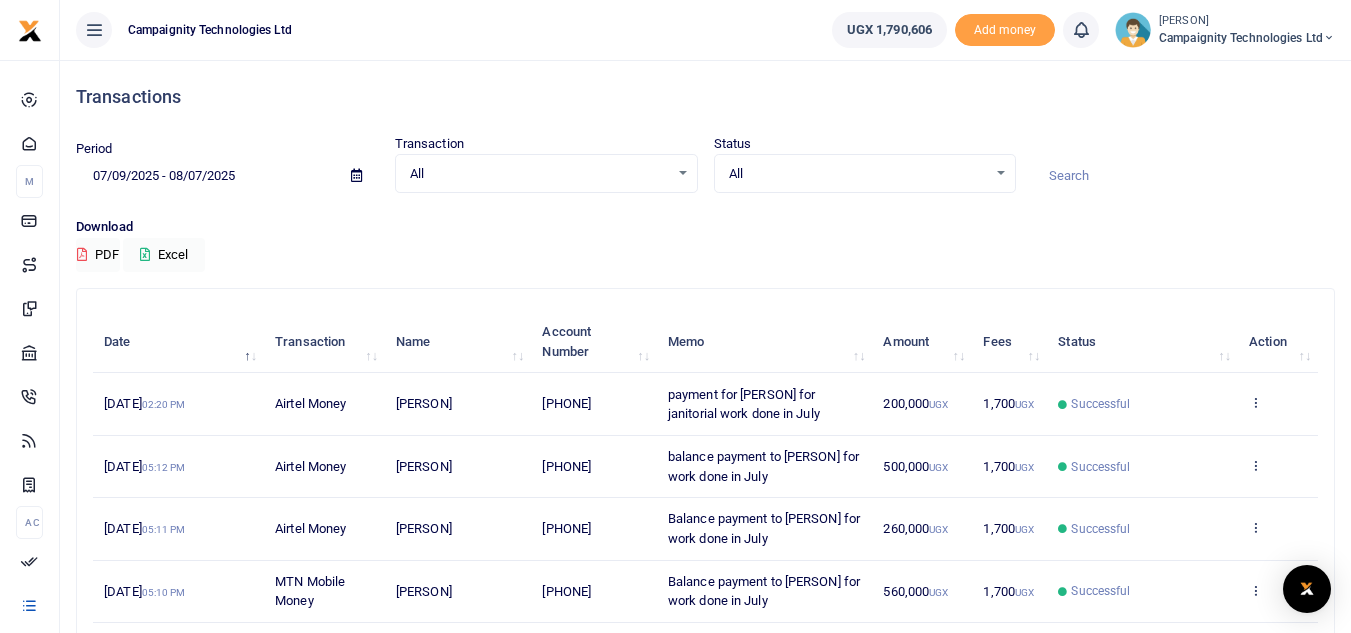 click on "All Select an option..." at bounding box center [546, 174] 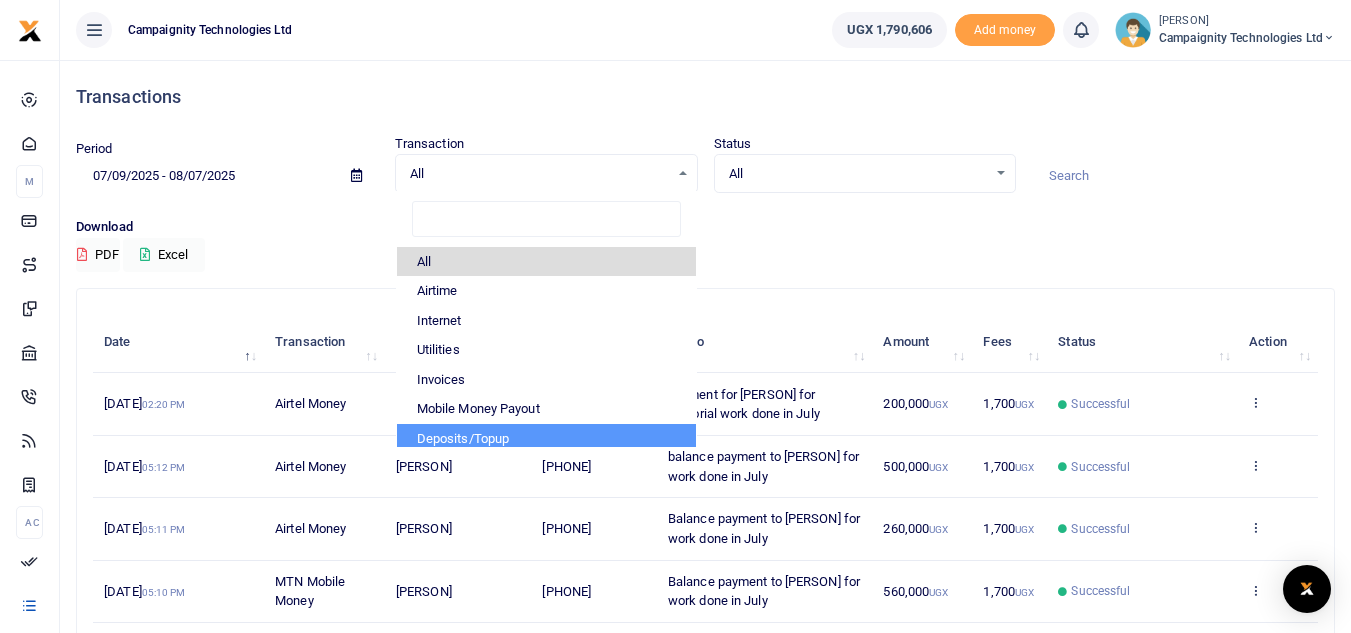 click on "Deposits/Topup" at bounding box center [546, 439] 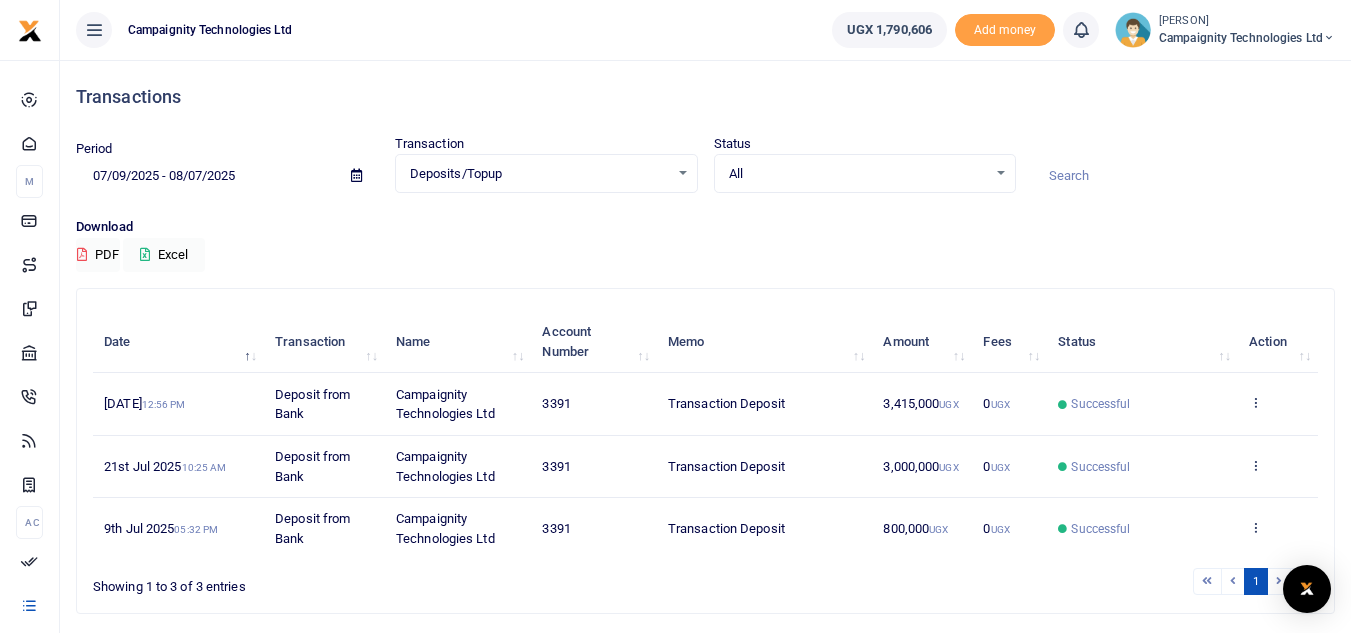 click on "Deposits/Topup Select an option..." at bounding box center [546, 174] 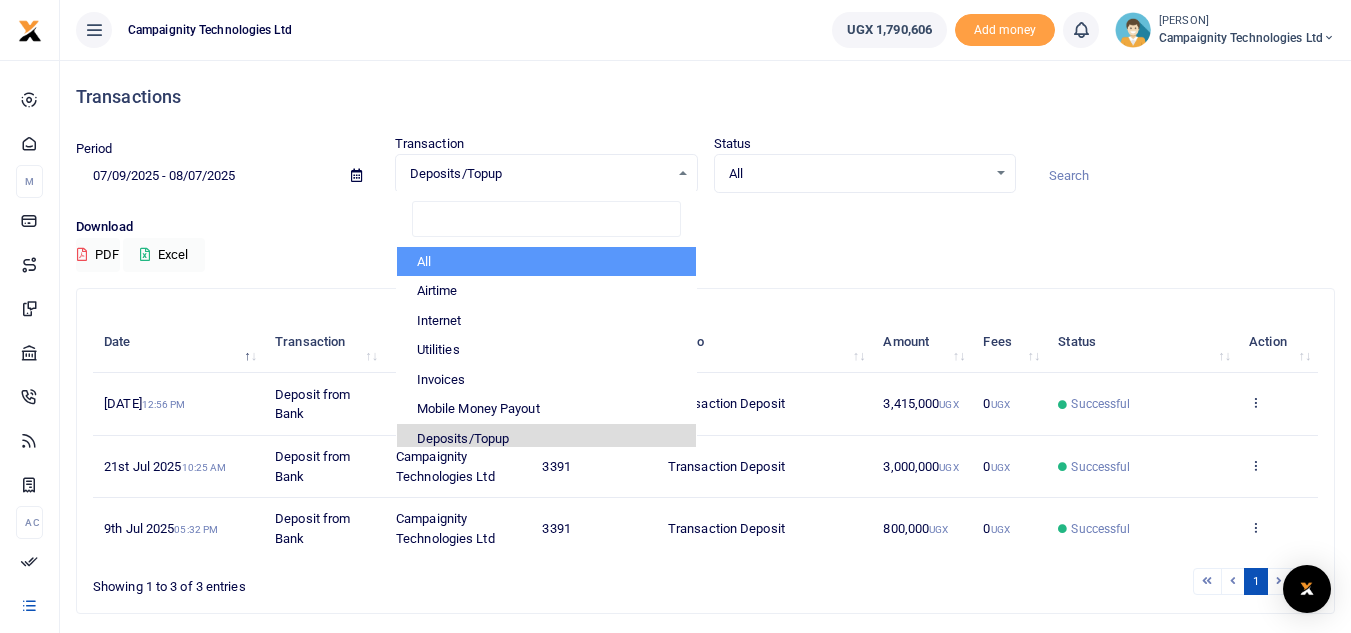 click on "All" at bounding box center [546, 262] 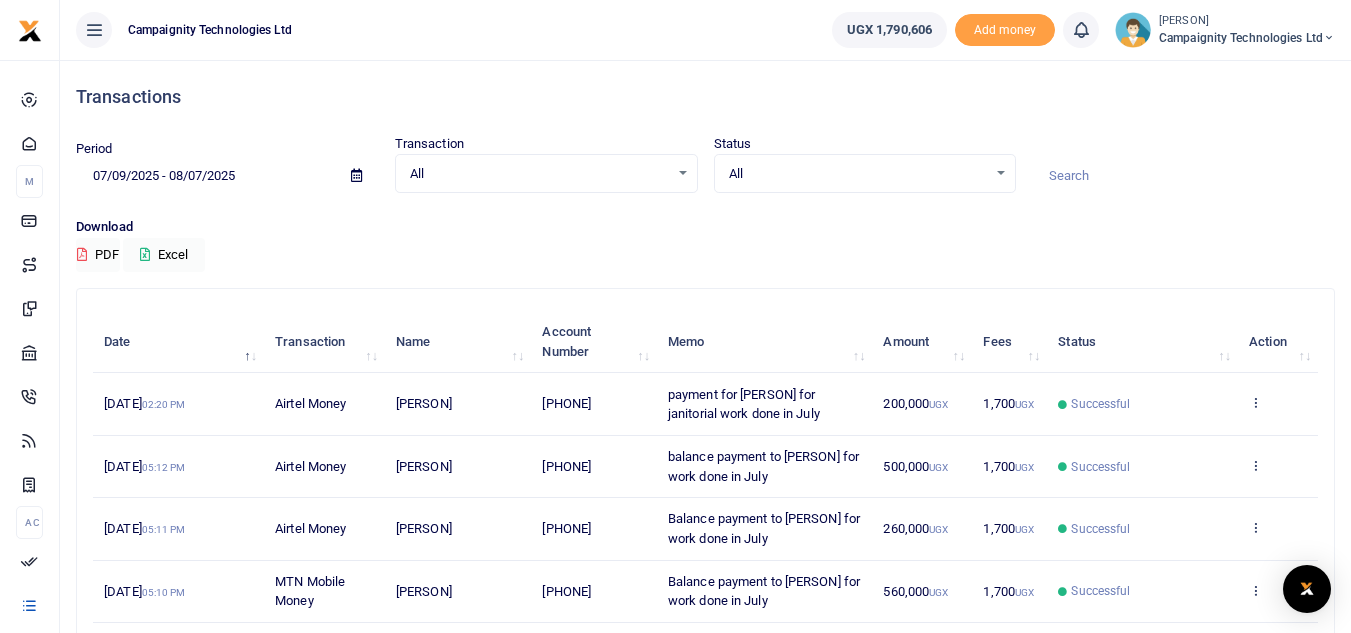 click on "All Select an option..." at bounding box center [546, 174] 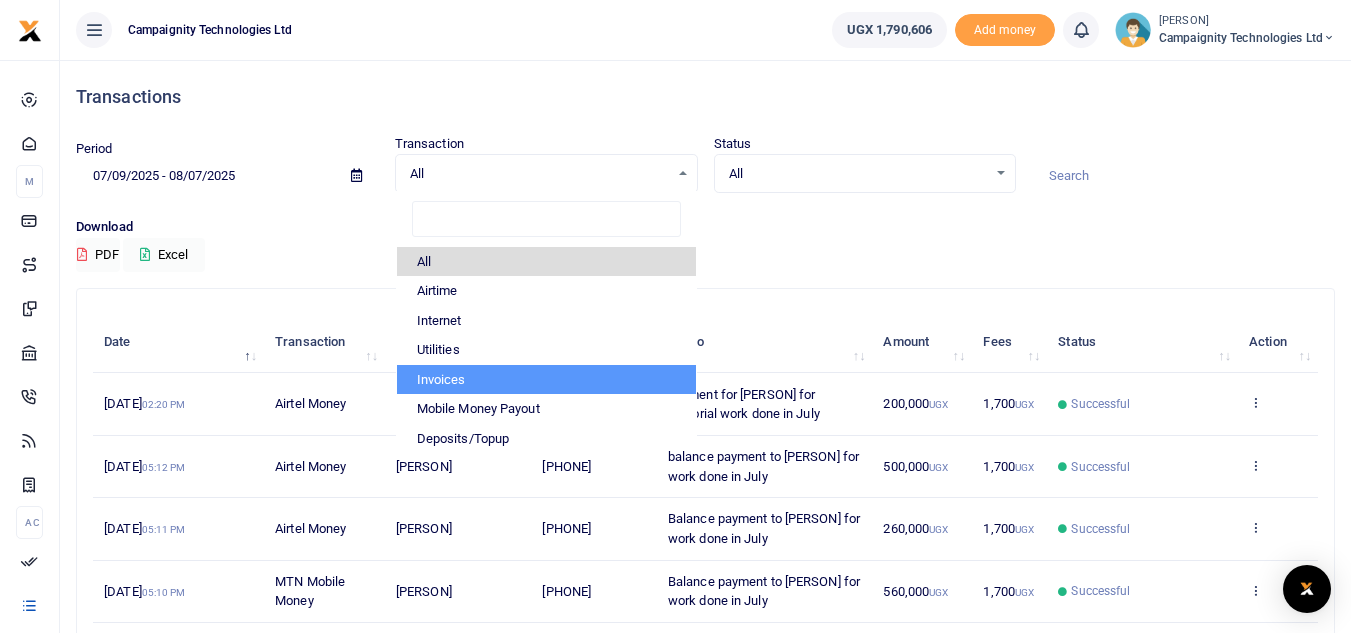 click on "Transactions
Period
07/09/2025 - 08/07/2025
Transaction
All Select an option... All Airtime Internet Utilities Invoices Mobile Money Payout Deposits/Topup Card creation Taxes Bank to Bank Transfer
All
Airtime
Internet
Utilities
Invoices
Mobile Money Payout
Deposits/Topup
Card creation
Taxes
Bank to Bank Transfer
Status All All" at bounding box center [705, 553] 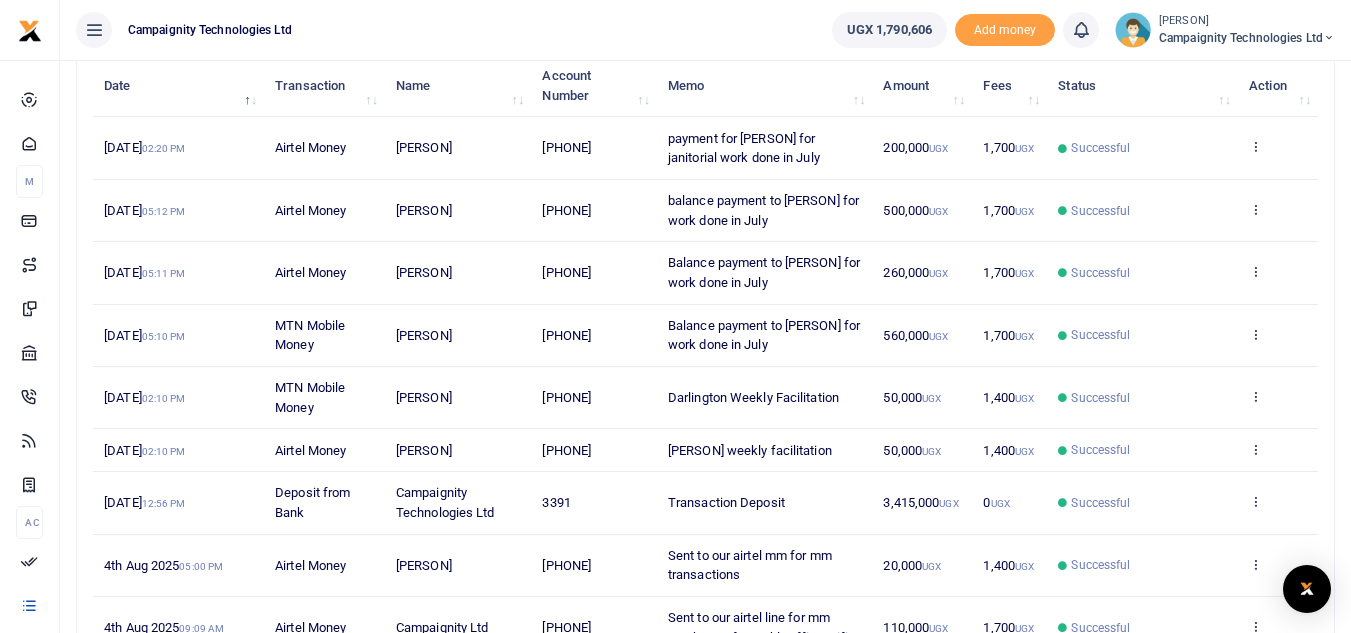 scroll, scrollTop: 482, scrollLeft: 0, axis: vertical 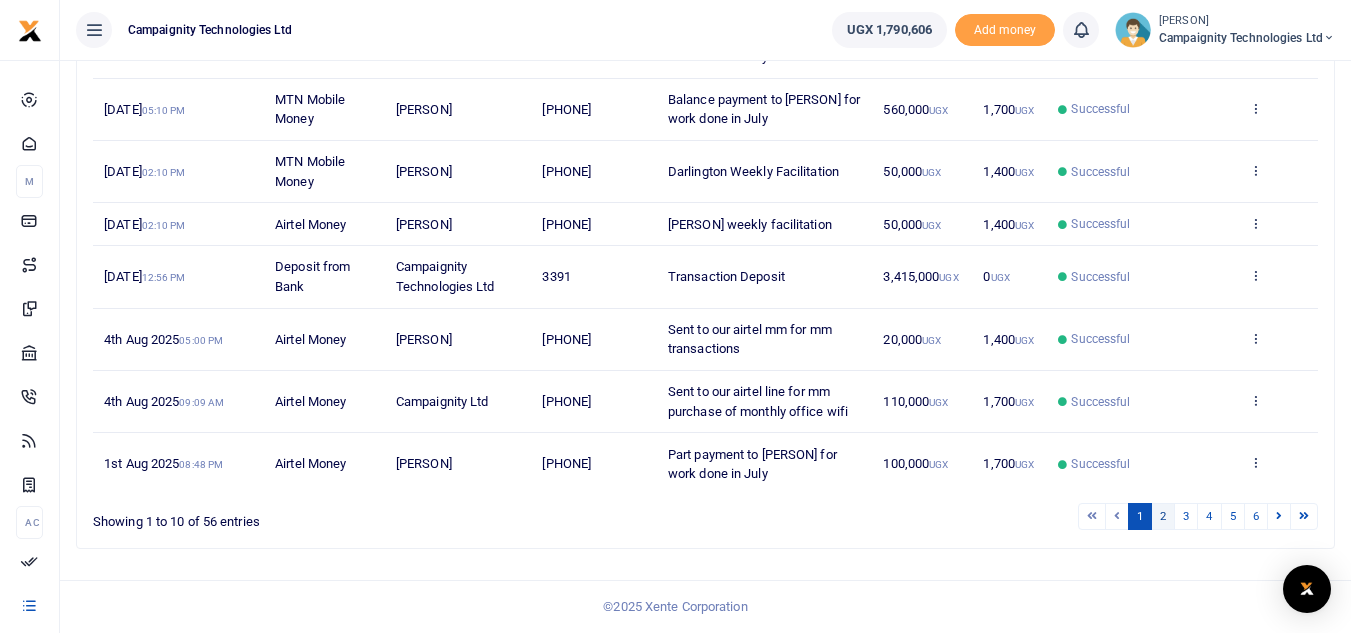 drag, startPoint x: 1162, startPoint y: 531, endPoint x: 1162, endPoint y: 508, distance: 23 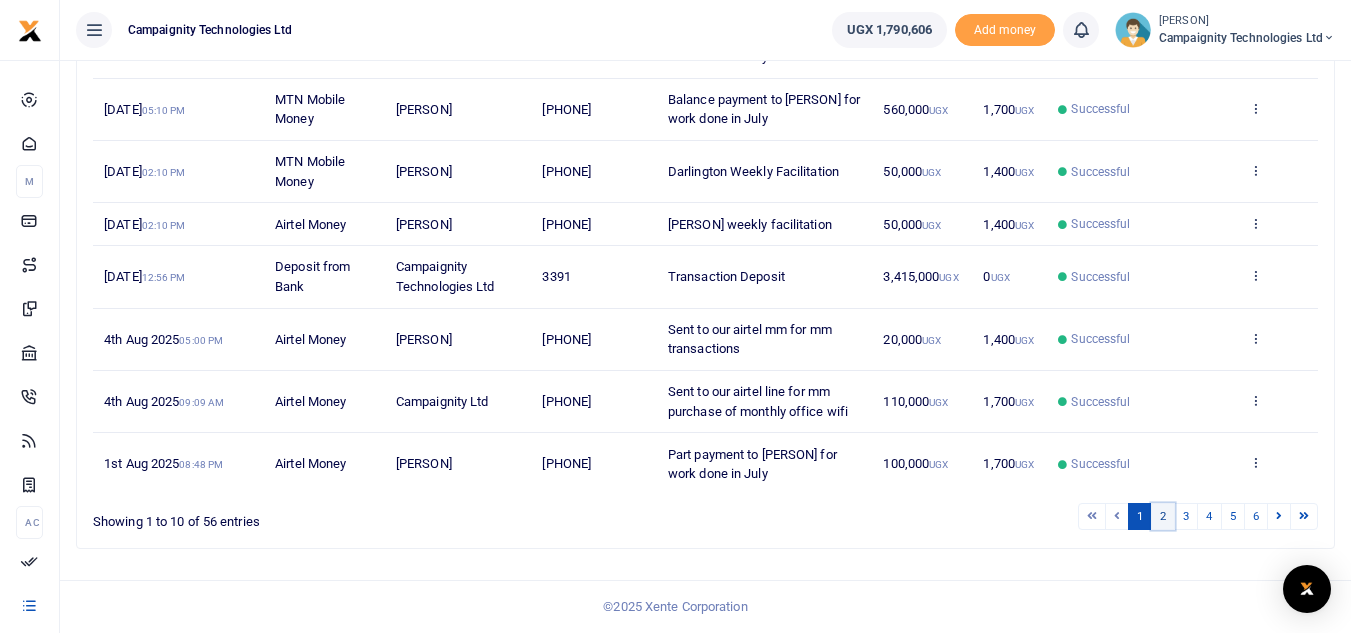 click on "2" at bounding box center [1163, 516] 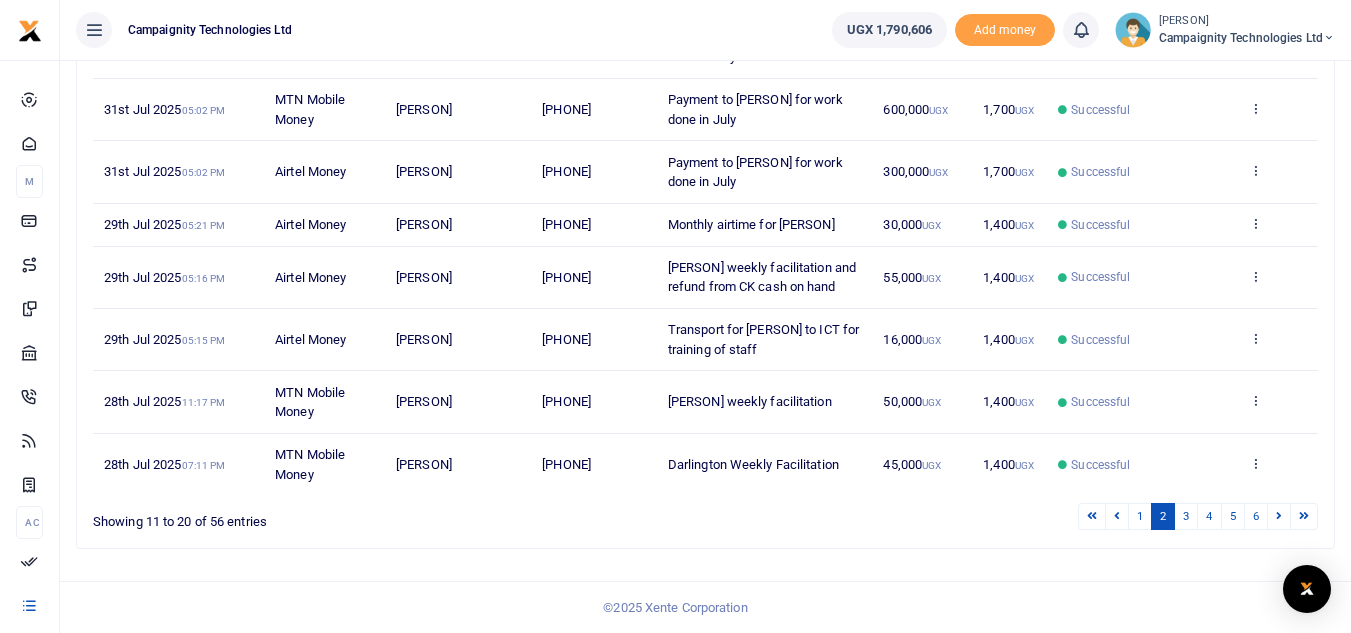 scroll, scrollTop: 462, scrollLeft: 0, axis: vertical 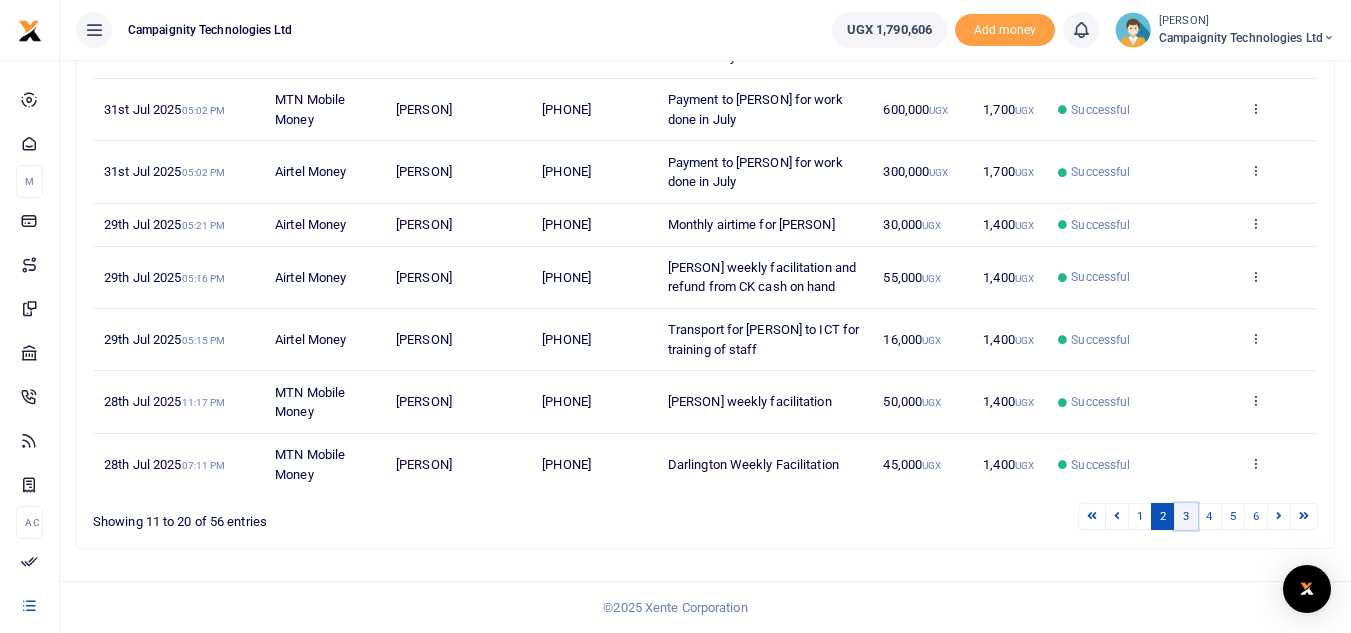click on "3" at bounding box center [1186, 516] 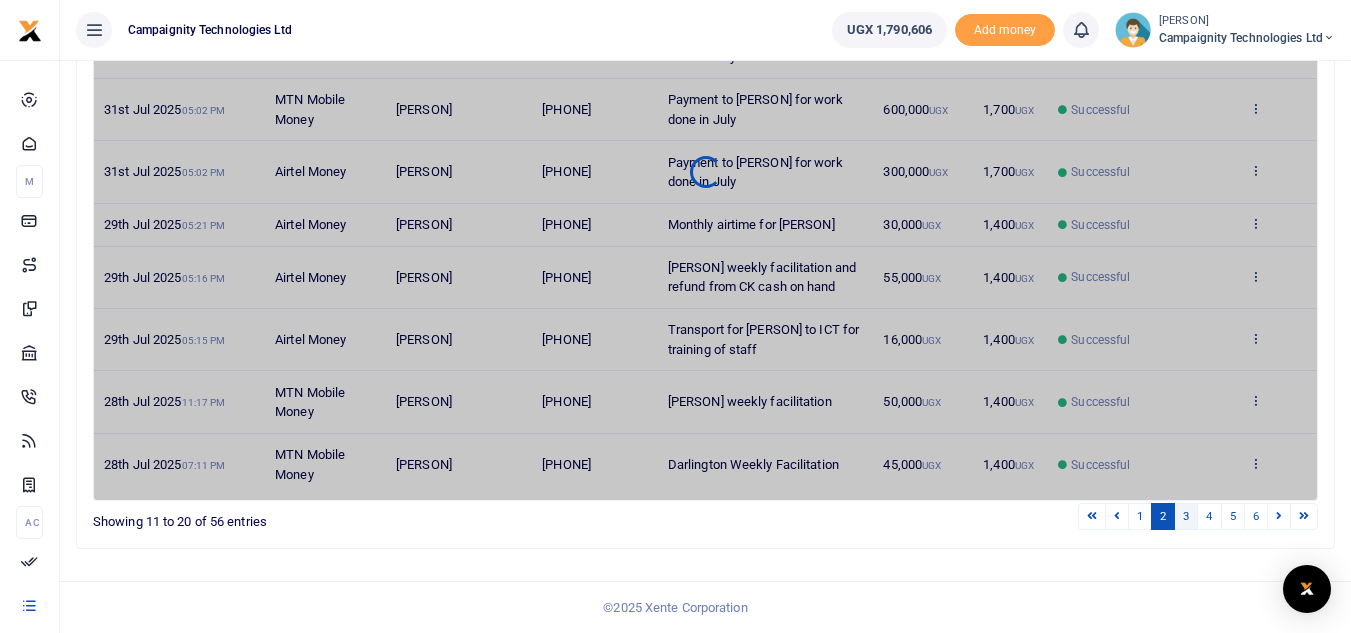 scroll, scrollTop: 443, scrollLeft: 0, axis: vertical 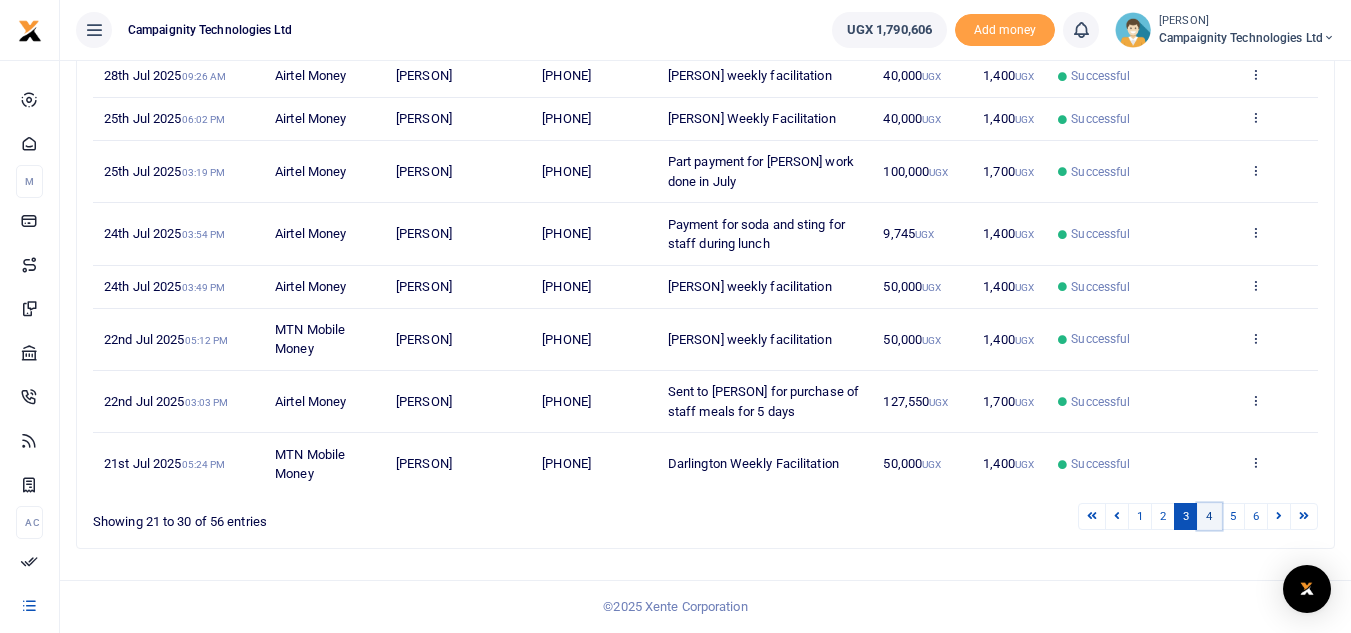 click on "4" at bounding box center [1209, 516] 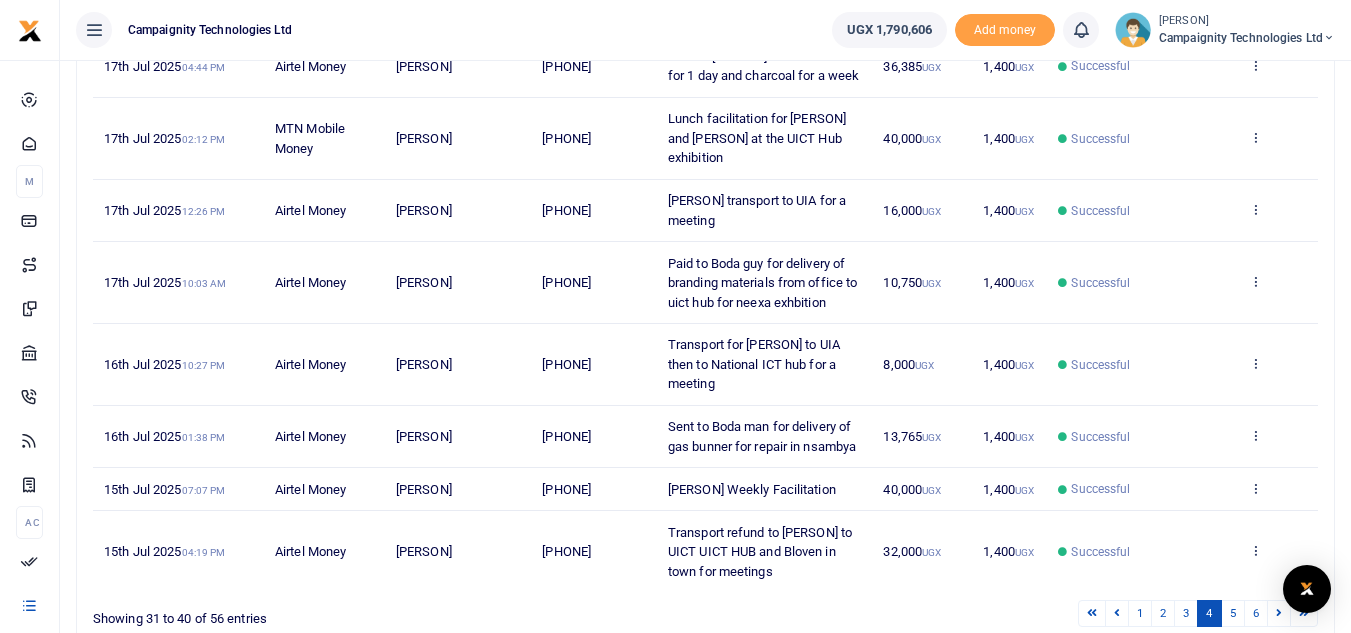 scroll, scrollTop: 0, scrollLeft: 0, axis: both 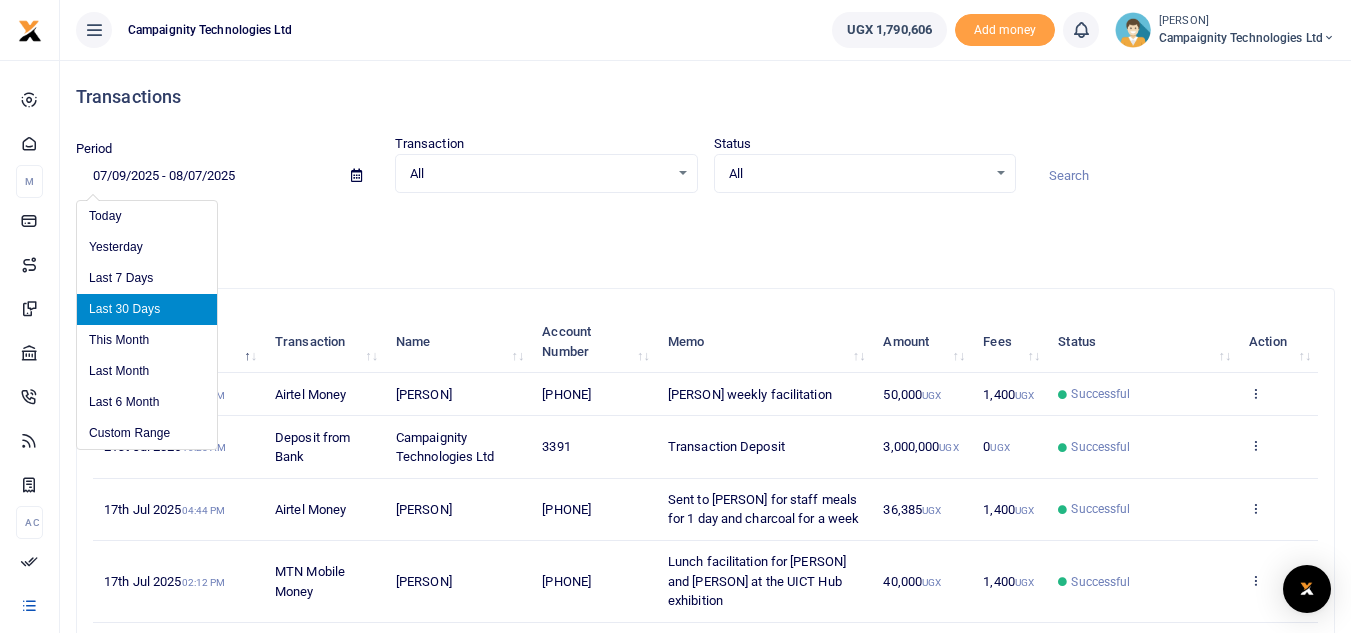 click on "07/09/2025 - 08/07/2025" at bounding box center [205, 176] 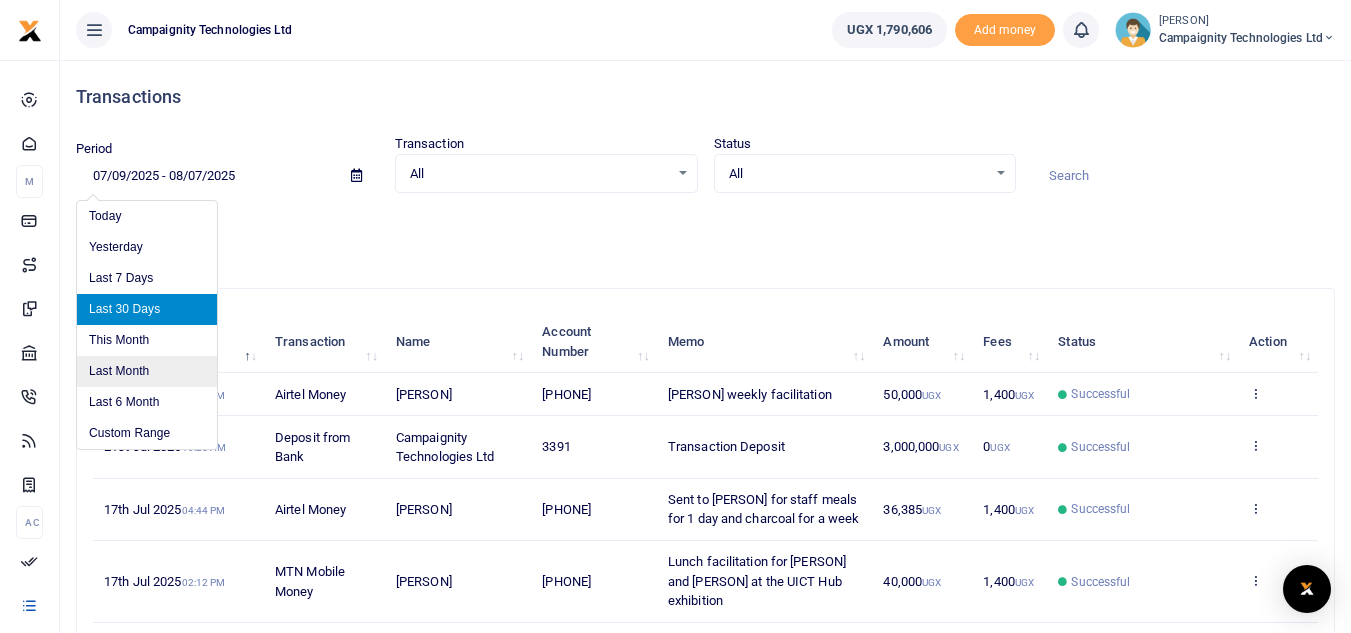 click on "Last Month" at bounding box center [147, 371] 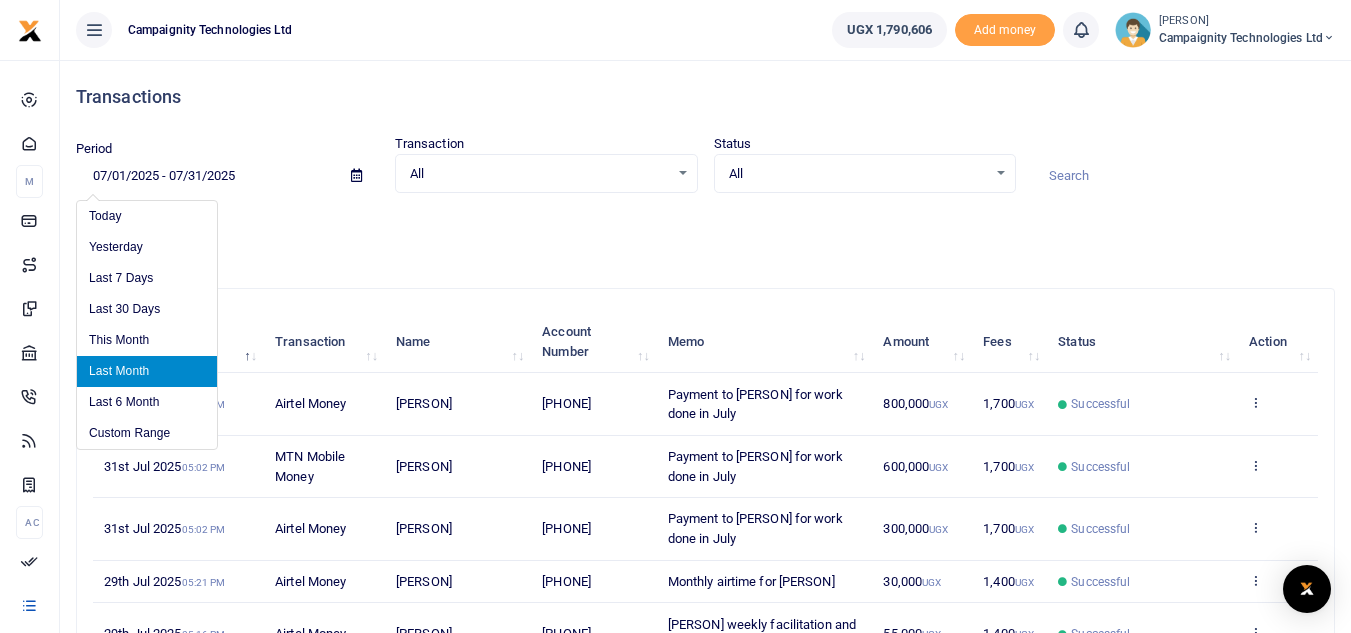 click on "07/01/2025 - 07/31/2025" at bounding box center (205, 176) 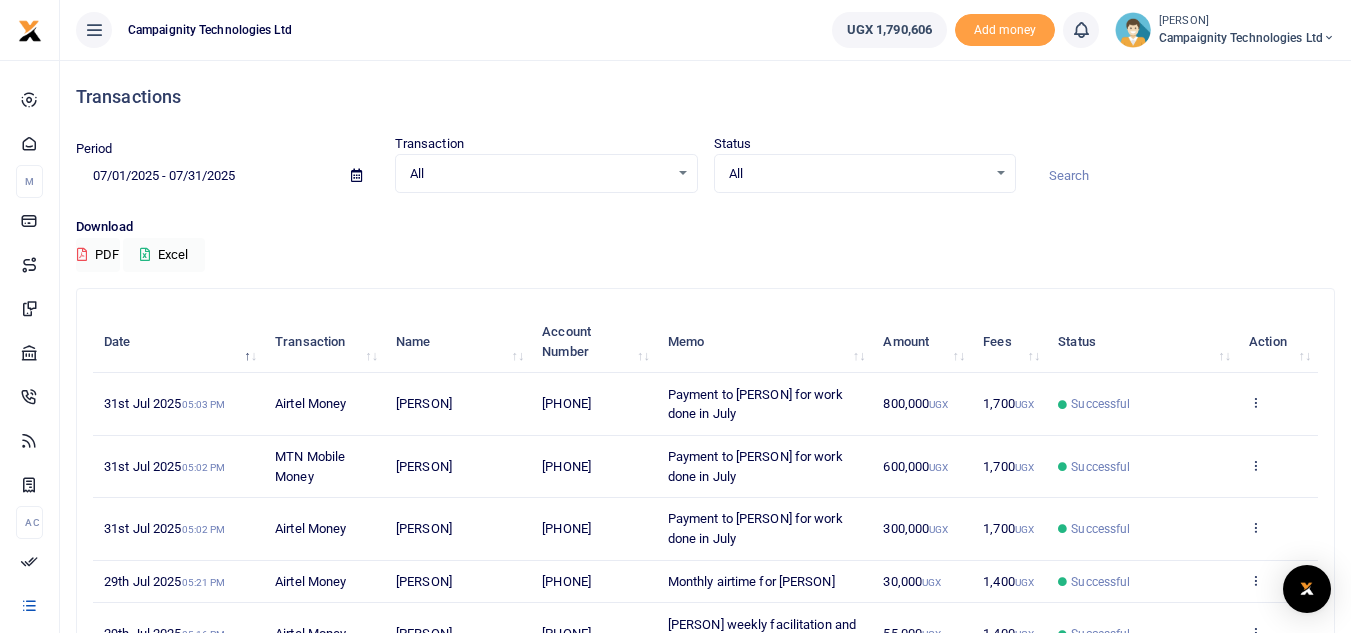 click on "Download
PDF
Excel" at bounding box center (705, 244) 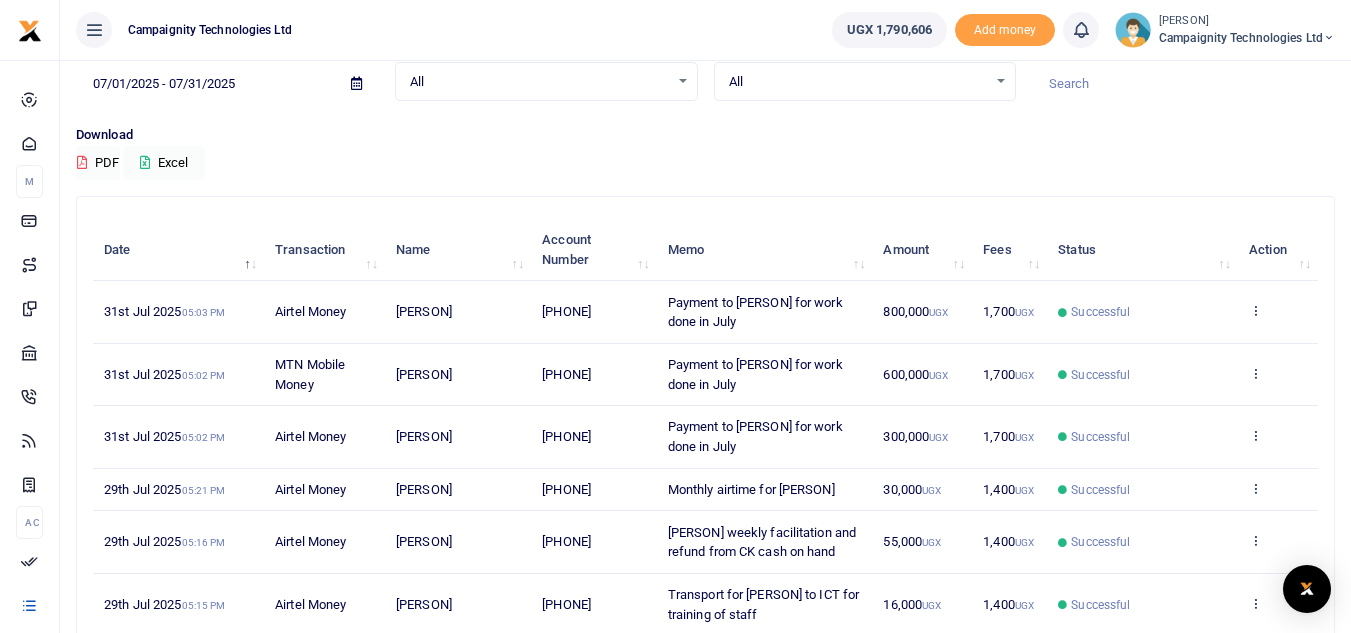 scroll, scrollTop: 101, scrollLeft: 0, axis: vertical 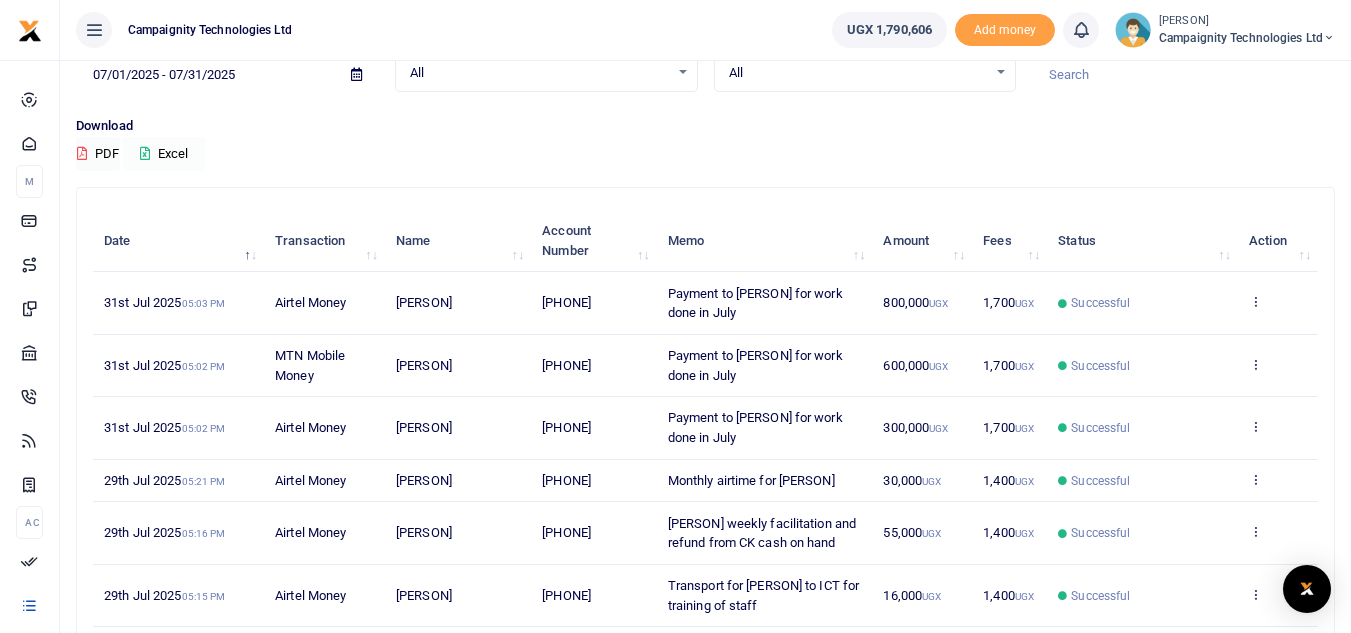 click on "Excel" at bounding box center (164, 154) 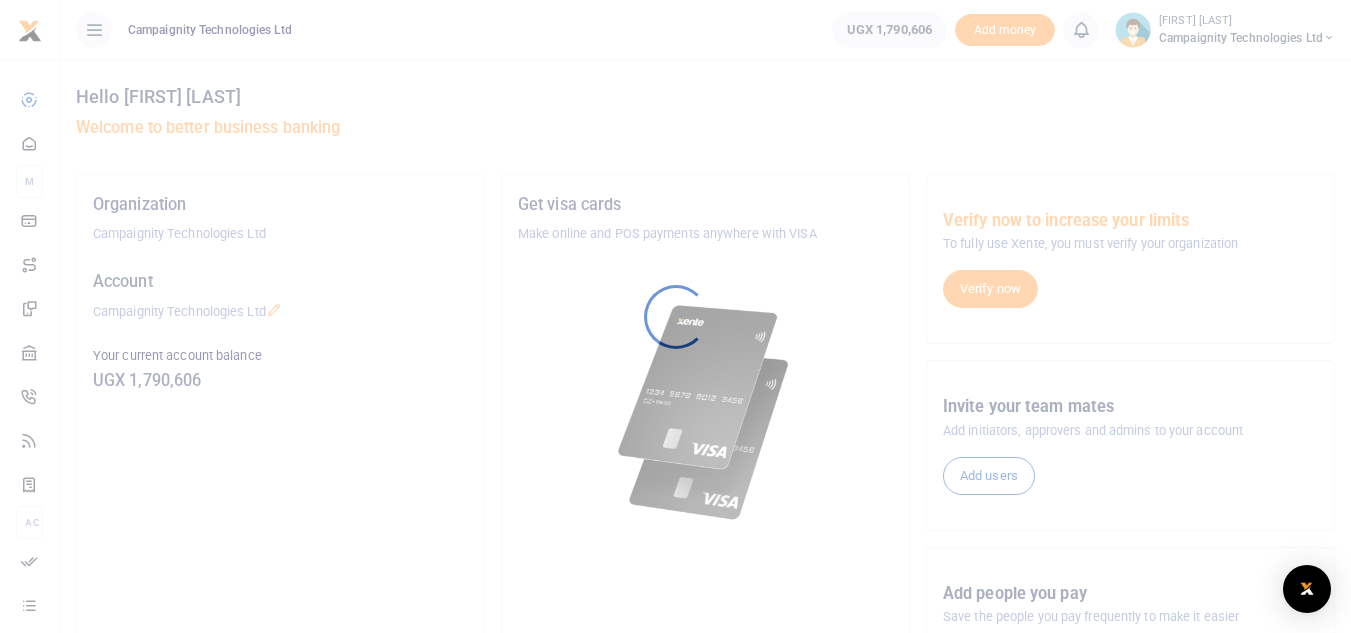 scroll, scrollTop: 0, scrollLeft: 0, axis: both 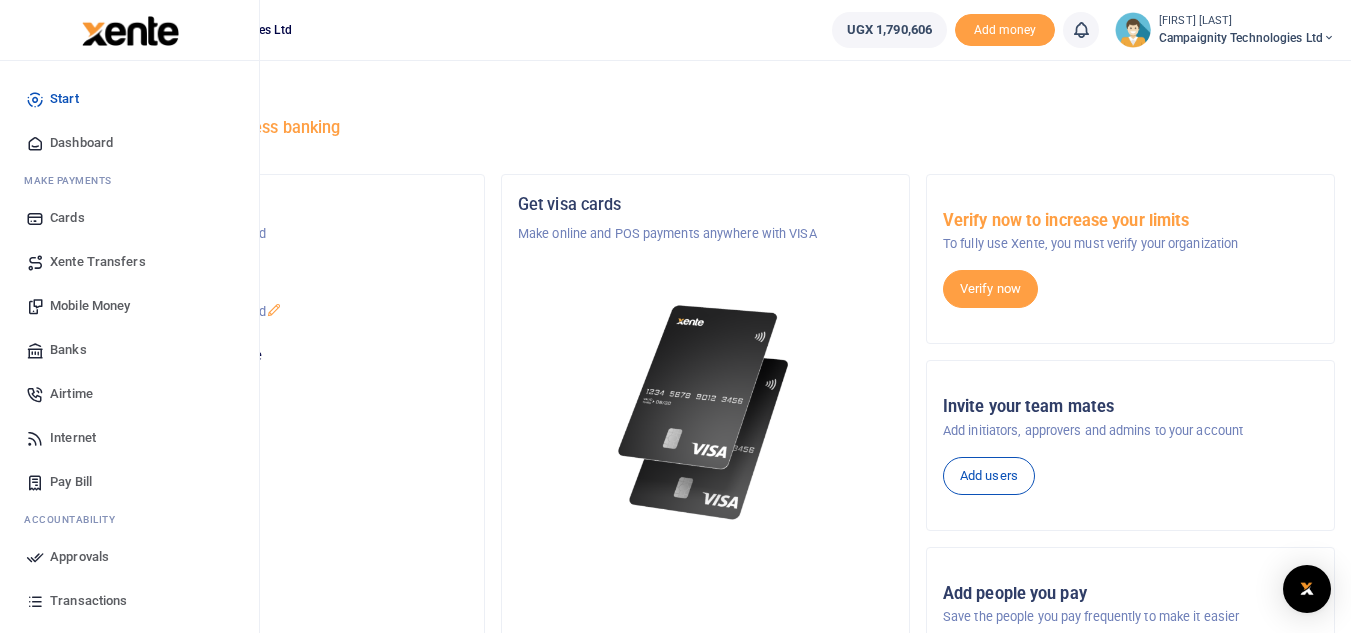 click on "Transactions" at bounding box center (88, 601) 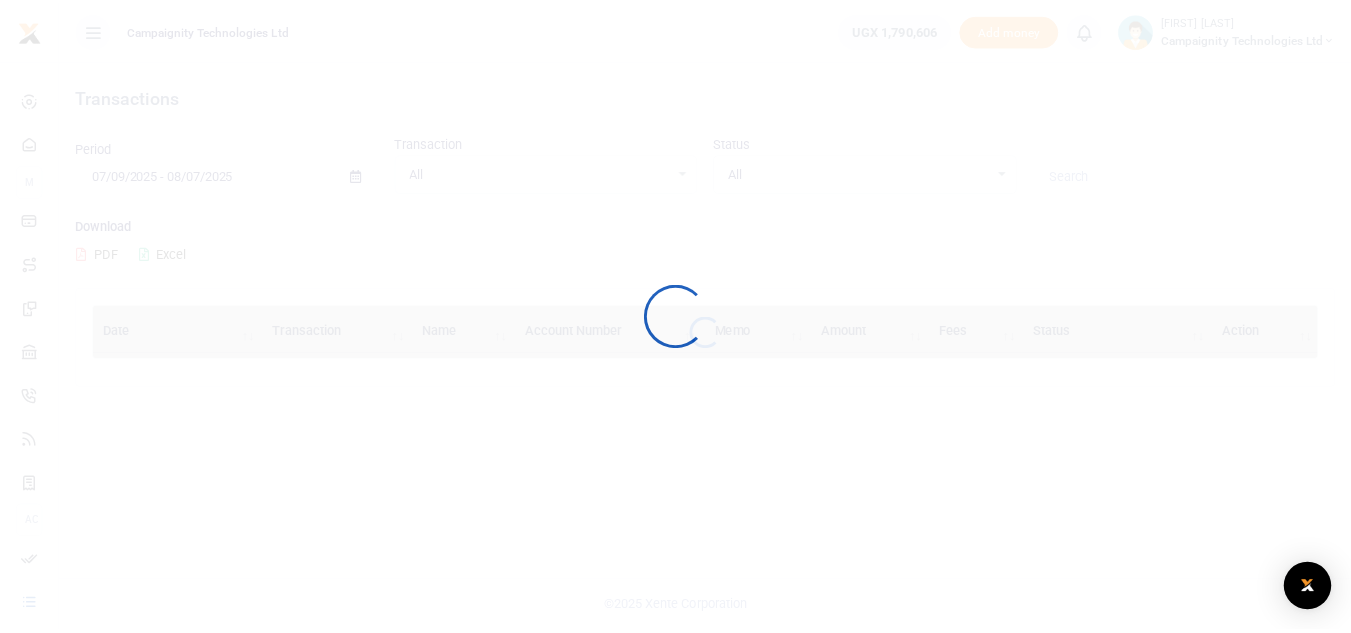 scroll, scrollTop: 0, scrollLeft: 0, axis: both 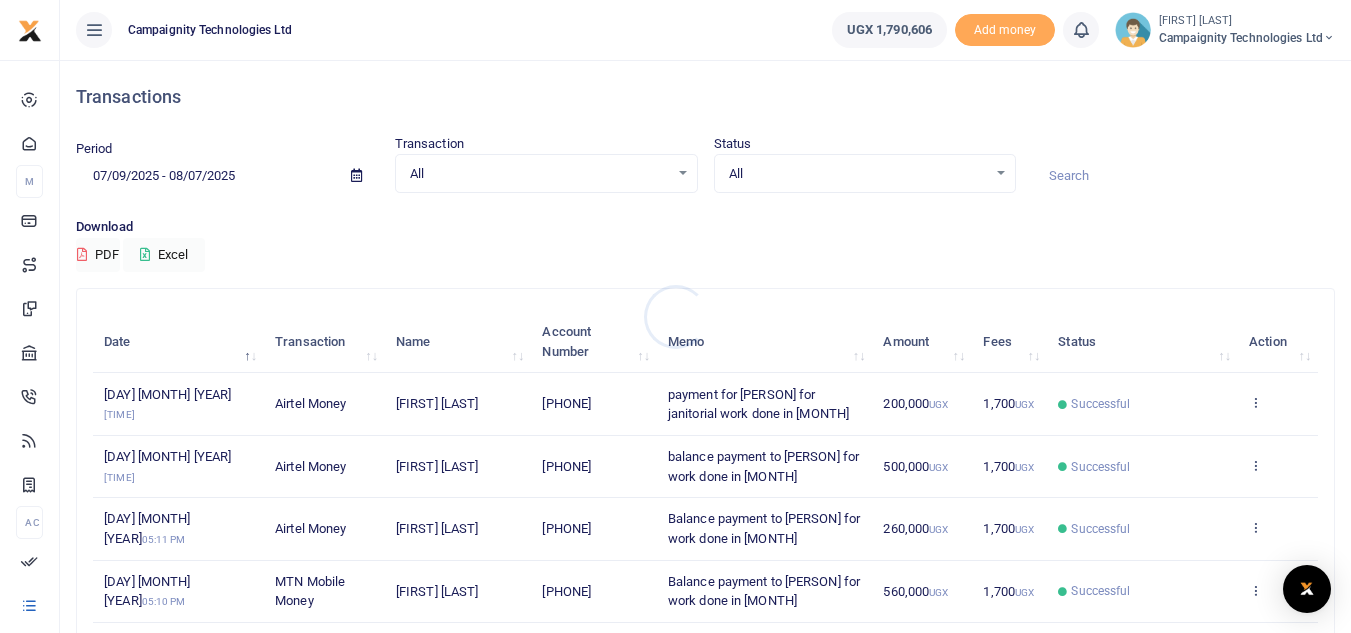 click at bounding box center (675, 316) 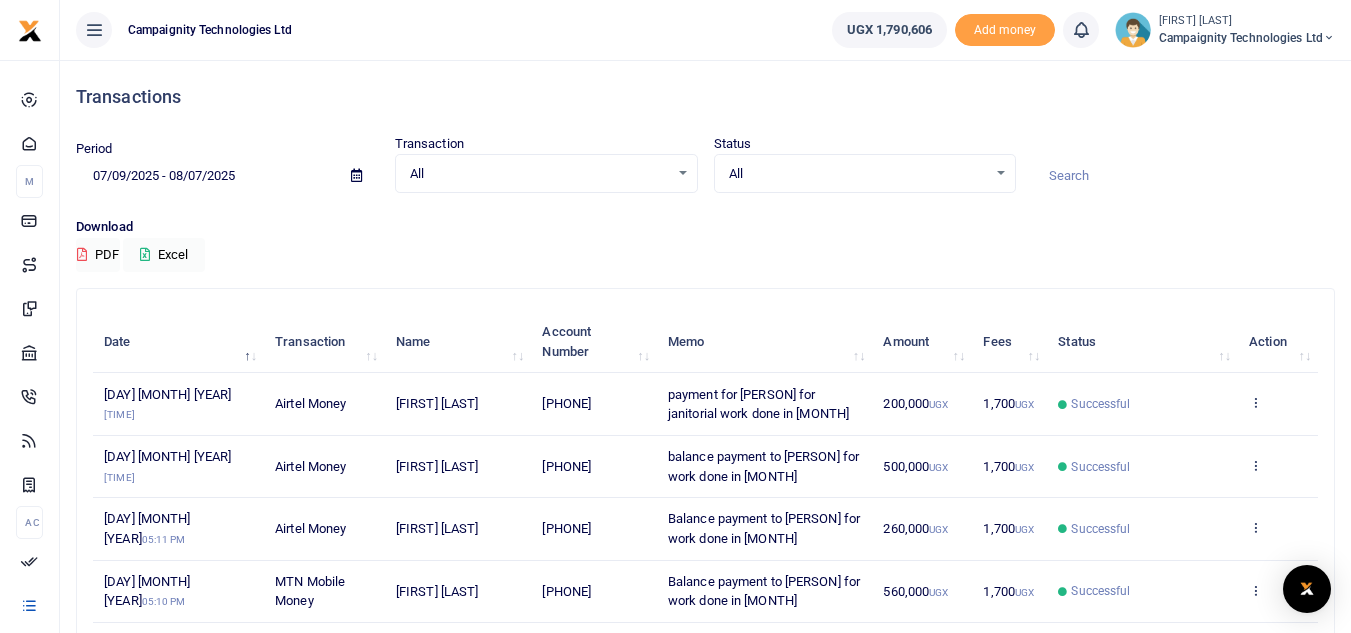 click on "All Select an option..." at bounding box center [546, 174] 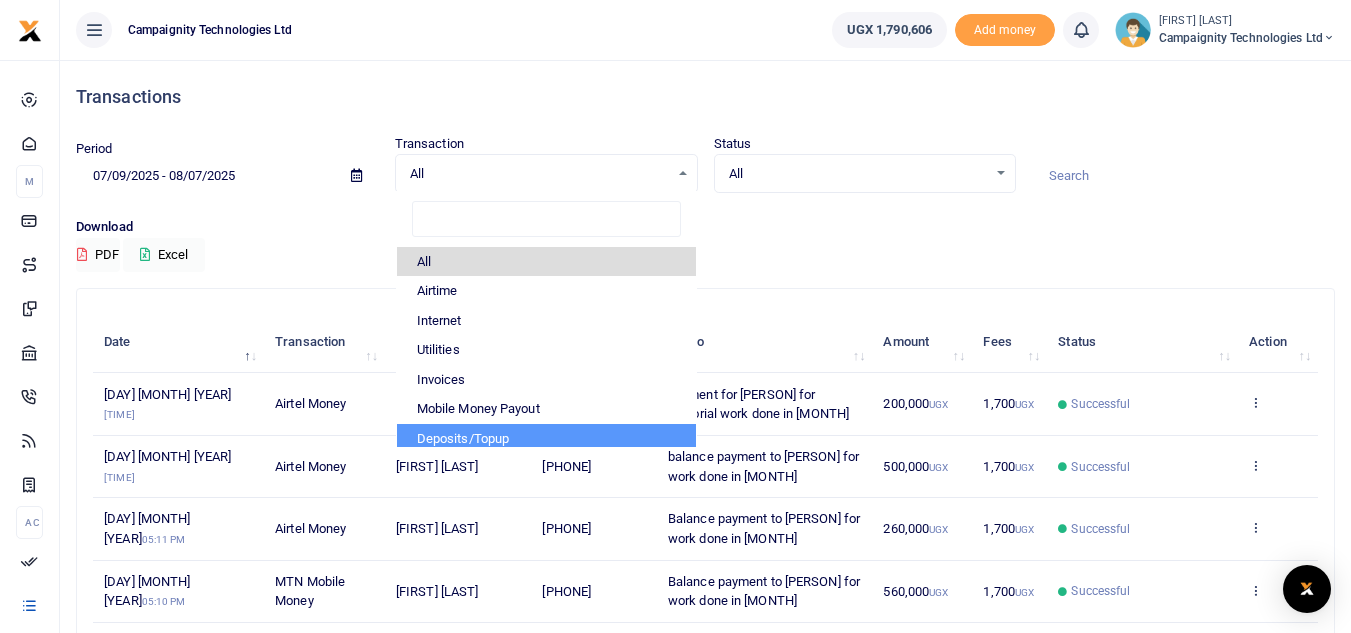 click on "Deposits/Topup" at bounding box center (546, 439) 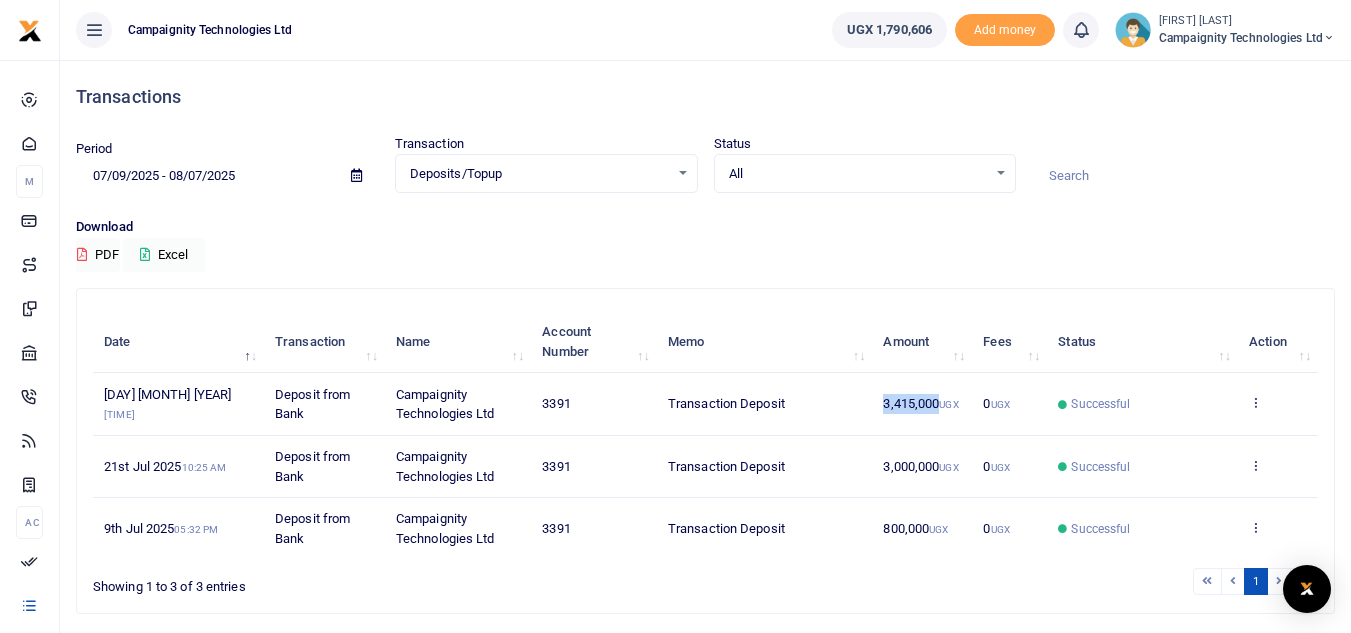 drag, startPoint x: 879, startPoint y: 404, endPoint x: 940, endPoint y: 405, distance: 61.008198 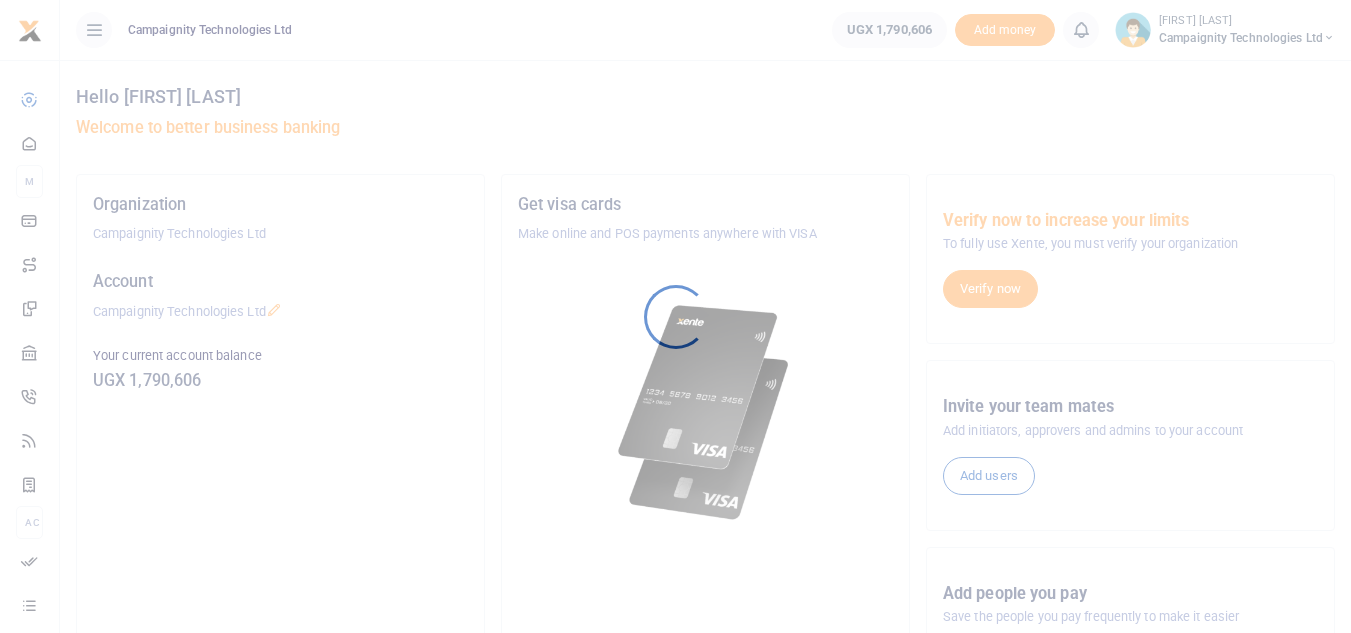 scroll, scrollTop: 0, scrollLeft: 0, axis: both 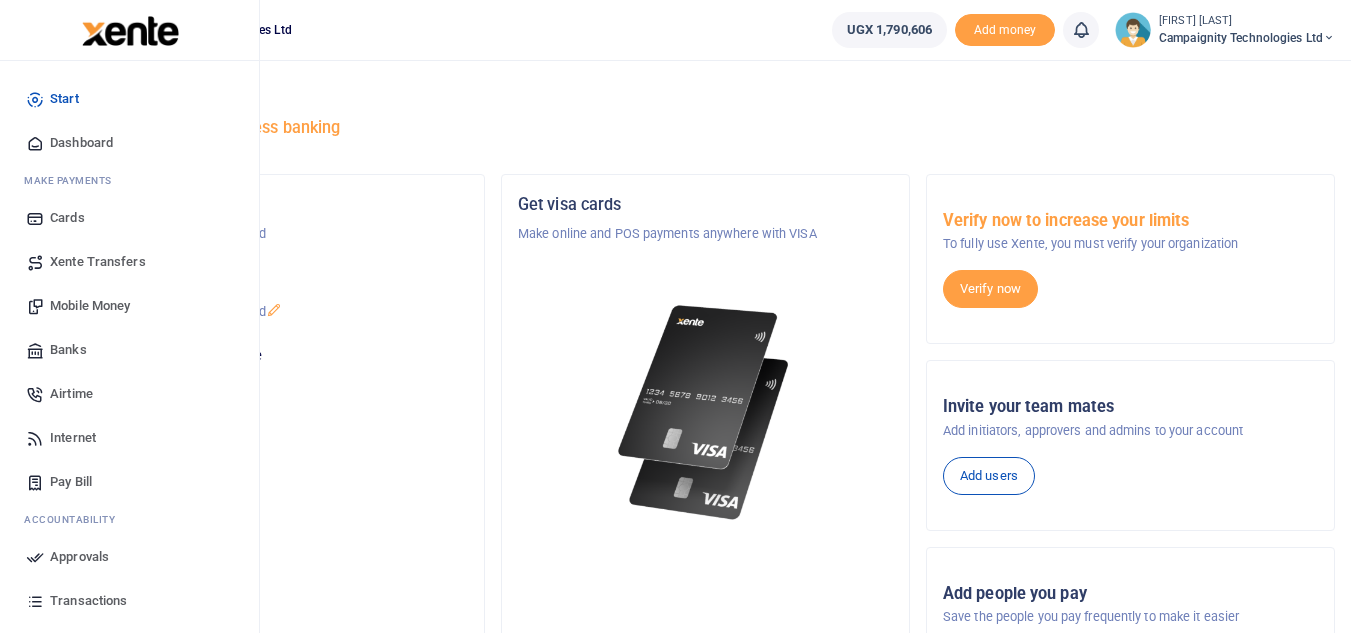 click on "Transactions" at bounding box center (88, 601) 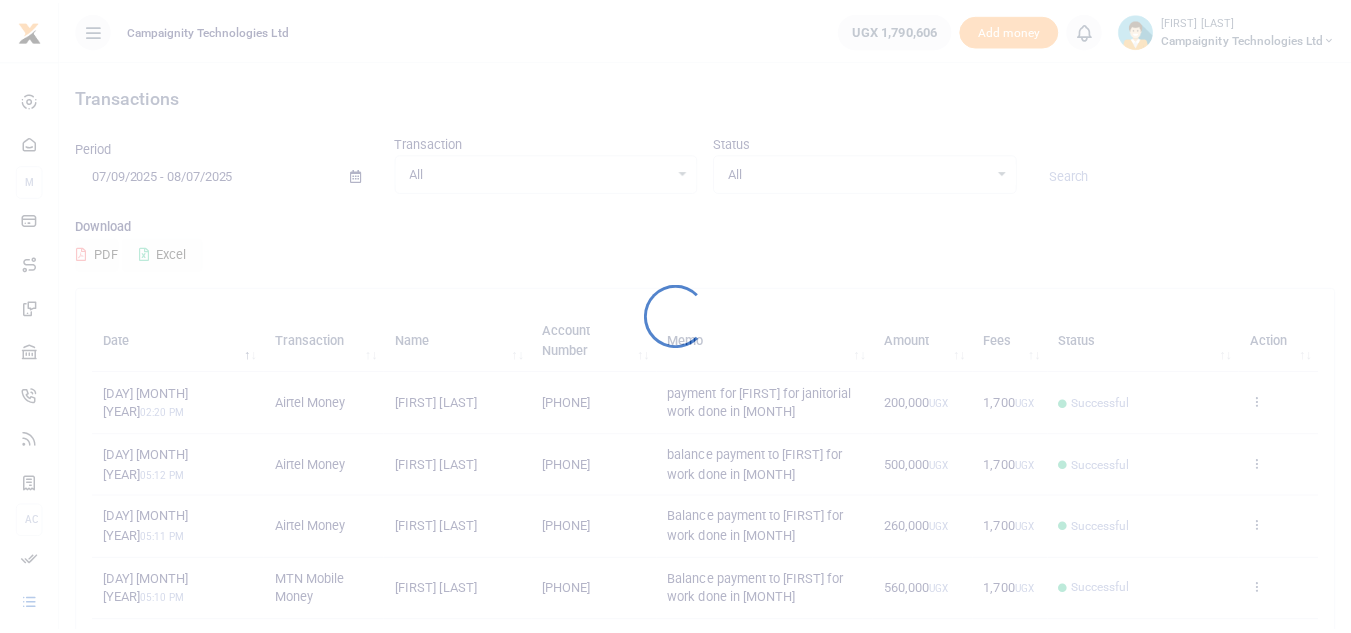 scroll, scrollTop: 0, scrollLeft: 0, axis: both 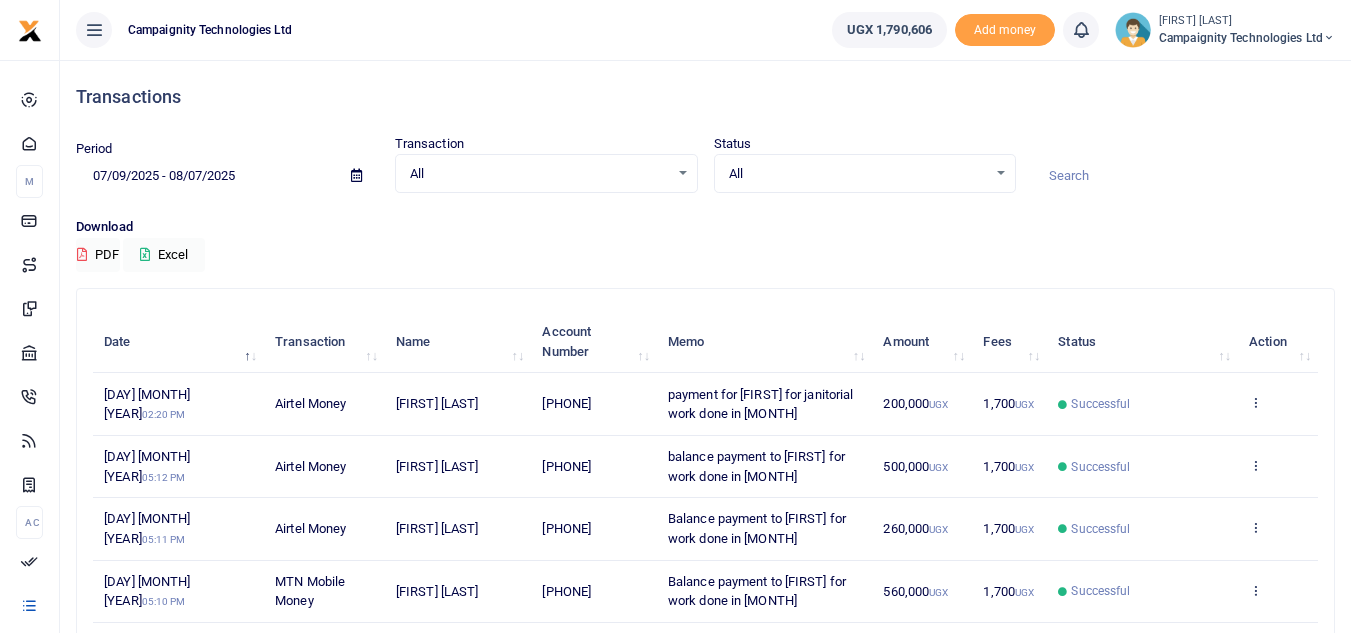click on "All Select an option..." at bounding box center [546, 174] 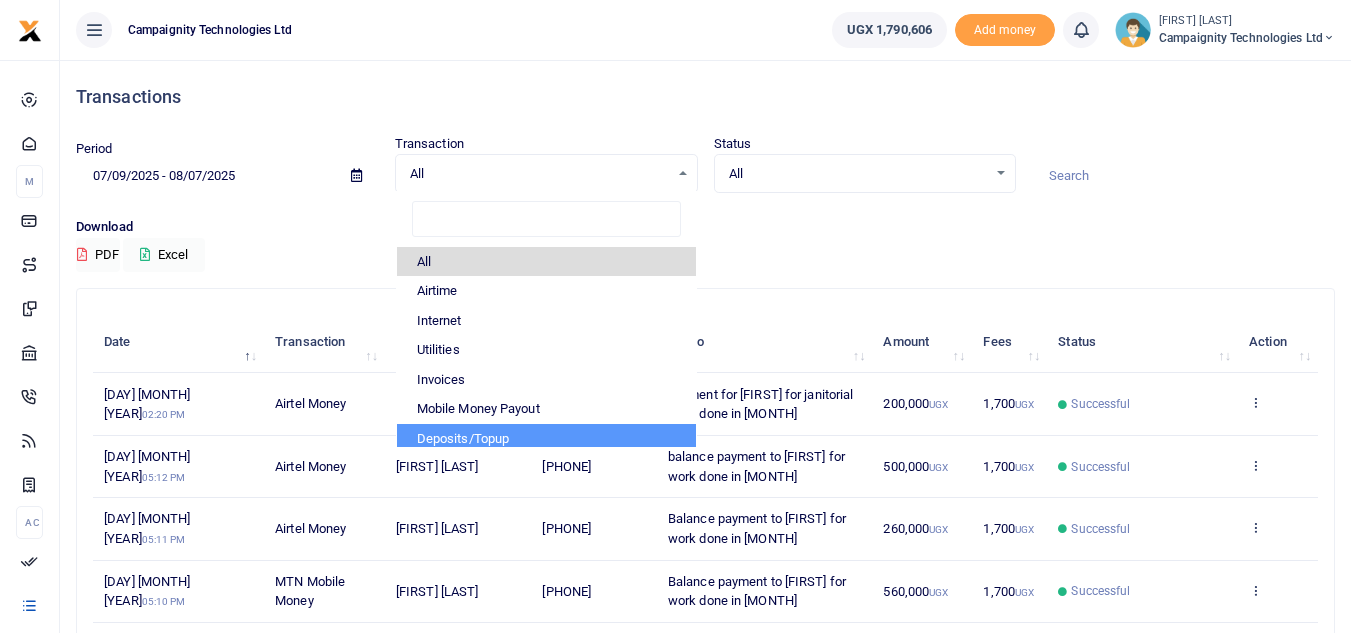 click on "Deposits/Topup" at bounding box center [546, 439] 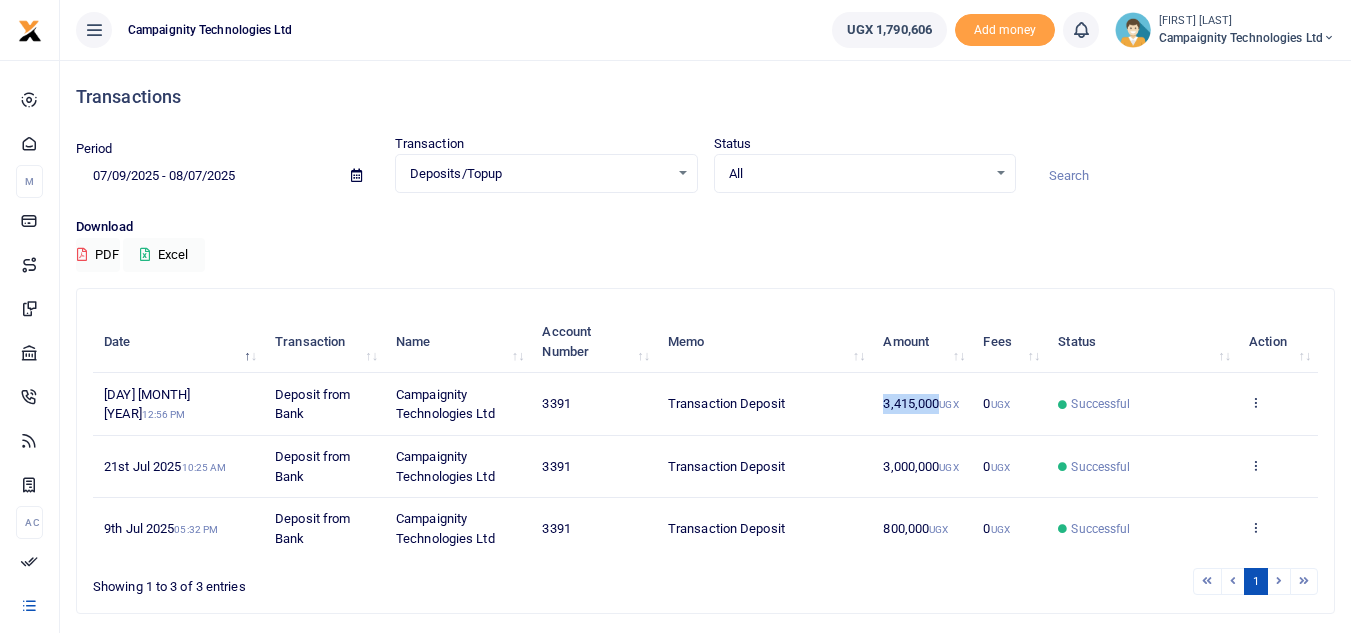 drag, startPoint x: 881, startPoint y: 398, endPoint x: 937, endPoint y: 407, distance: 56.718605 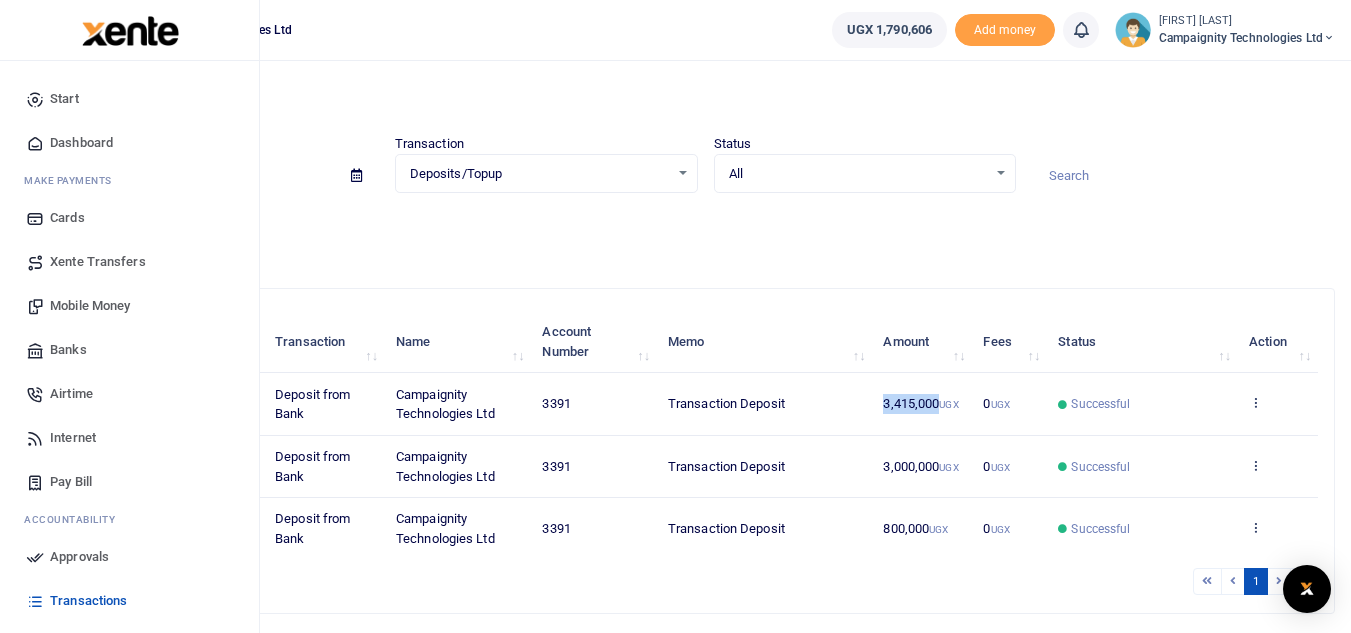 click on "Mobile Money" at bounding box center [90, 306] 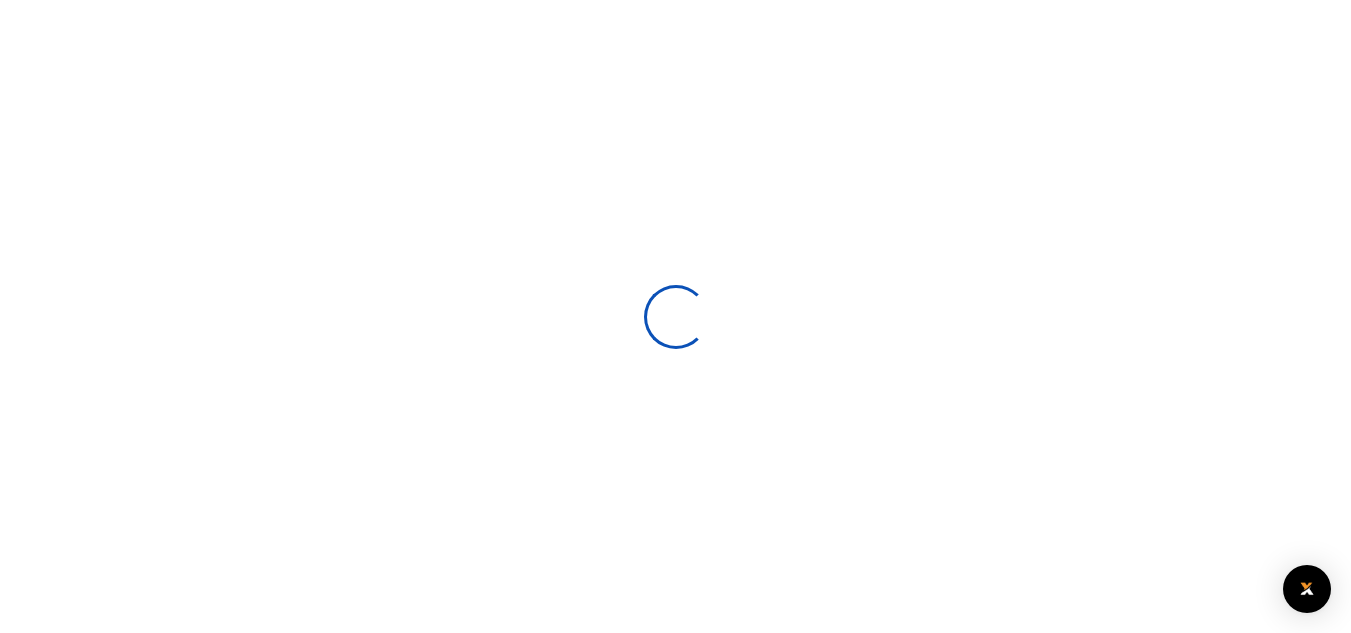 scroll, scrollTop: 0, scrollLeft: 0, axis: both 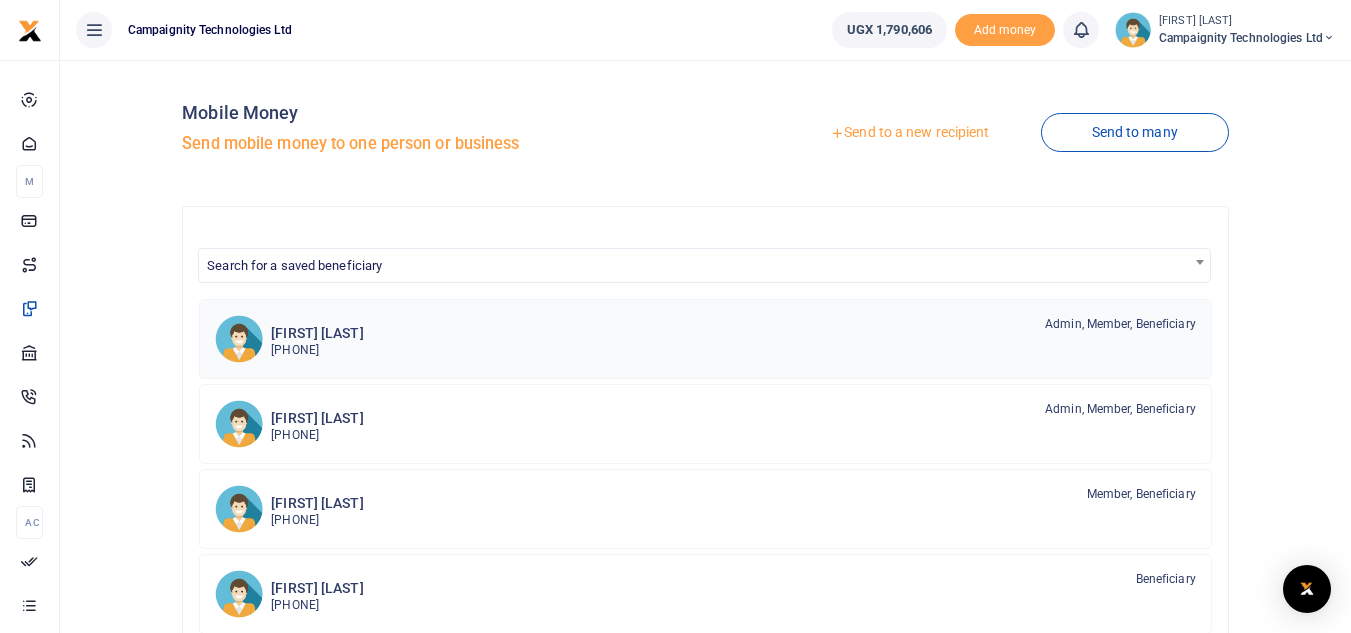 click on "[PHONE]" at bounding box center [317, 350] 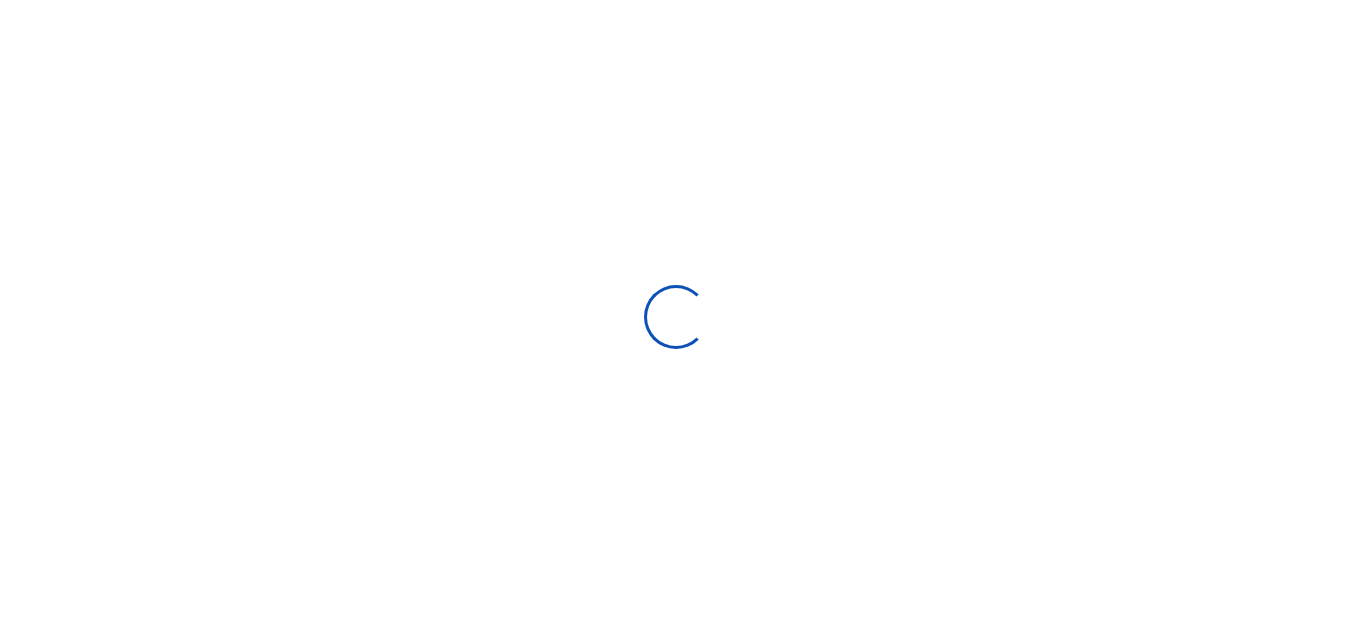 scroll, scrollTop: 0, scrollLeft: 0, axis: both 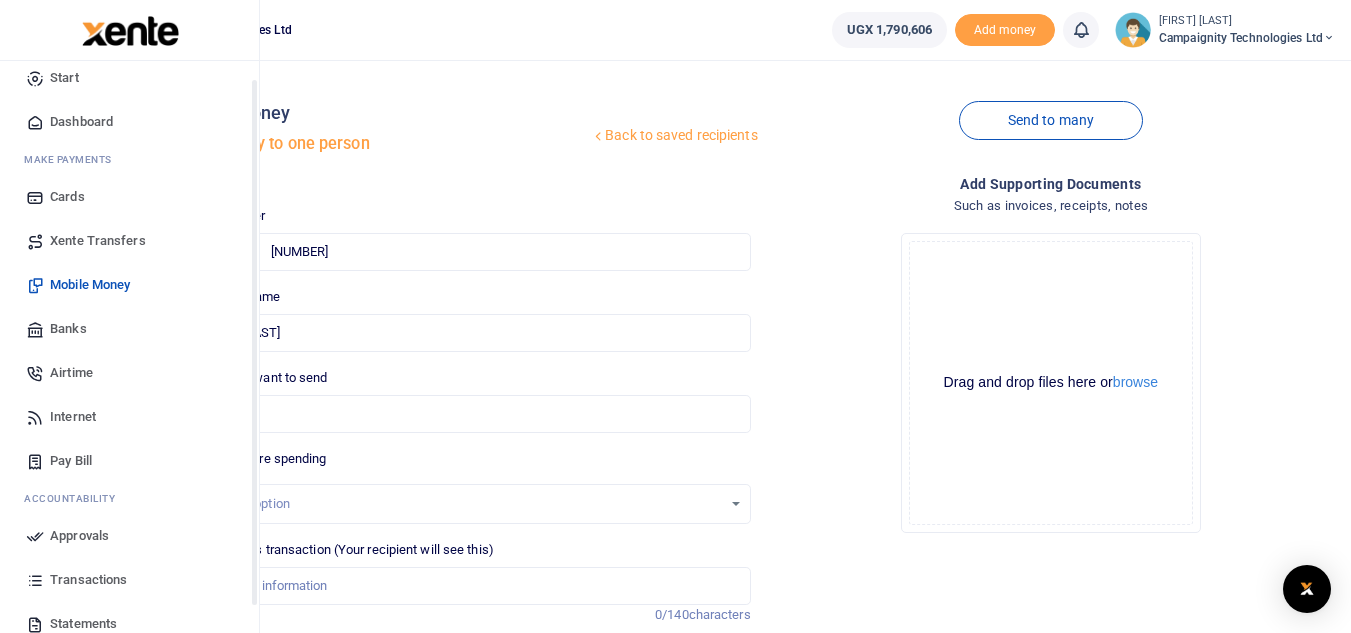 drag, startPoint x: 254, startPoint y: 566, endPoint x: 252, endPoint y: 584, distance: 18.110771 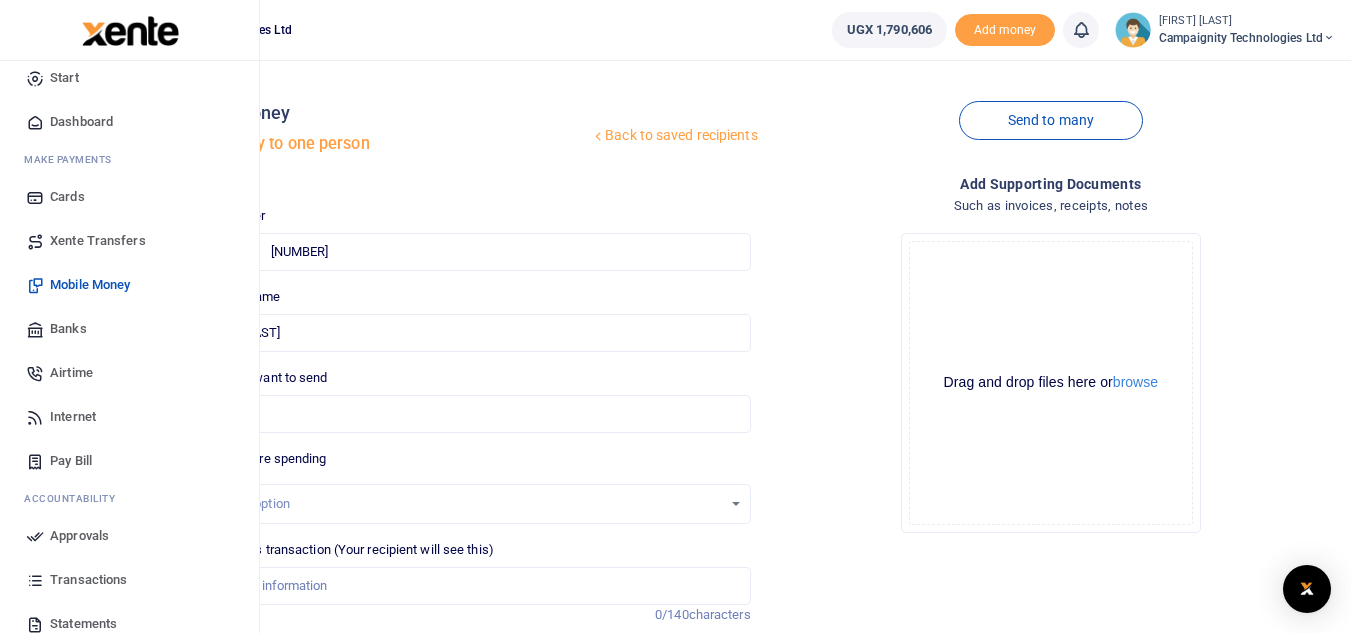 click on "Transactions" at bounding box center (88, 580) 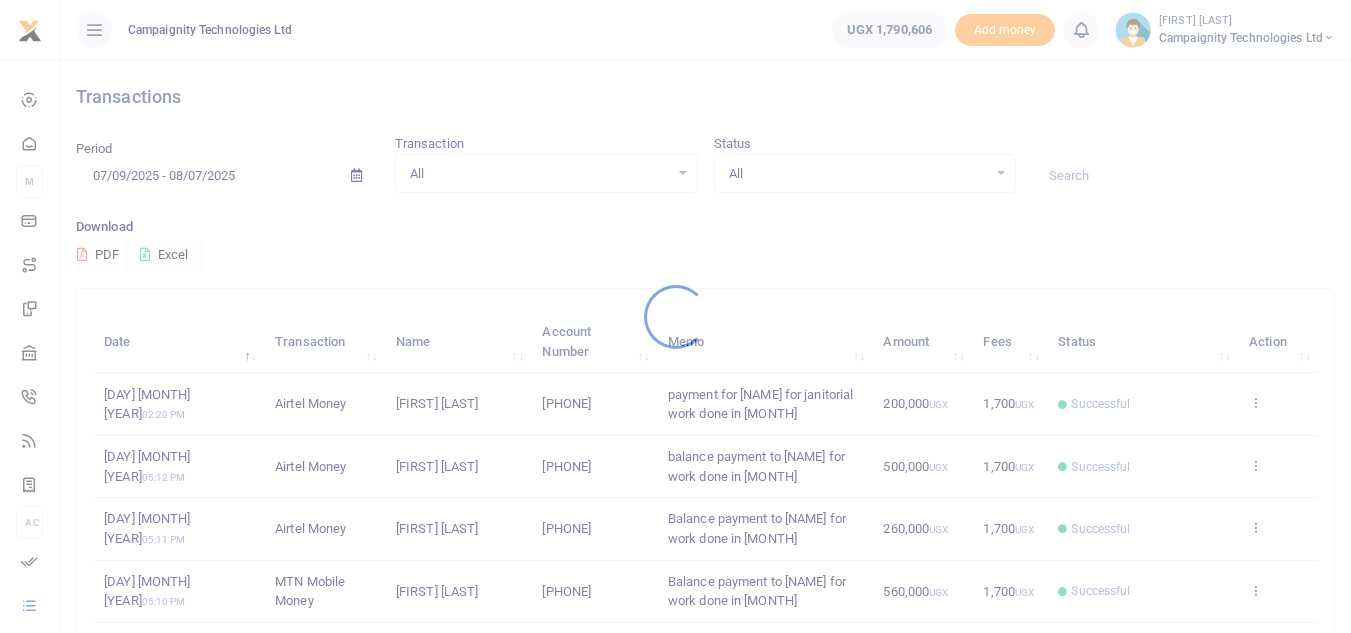 scroll, scrollTop: 0, scrollLeft: 0, axis: both 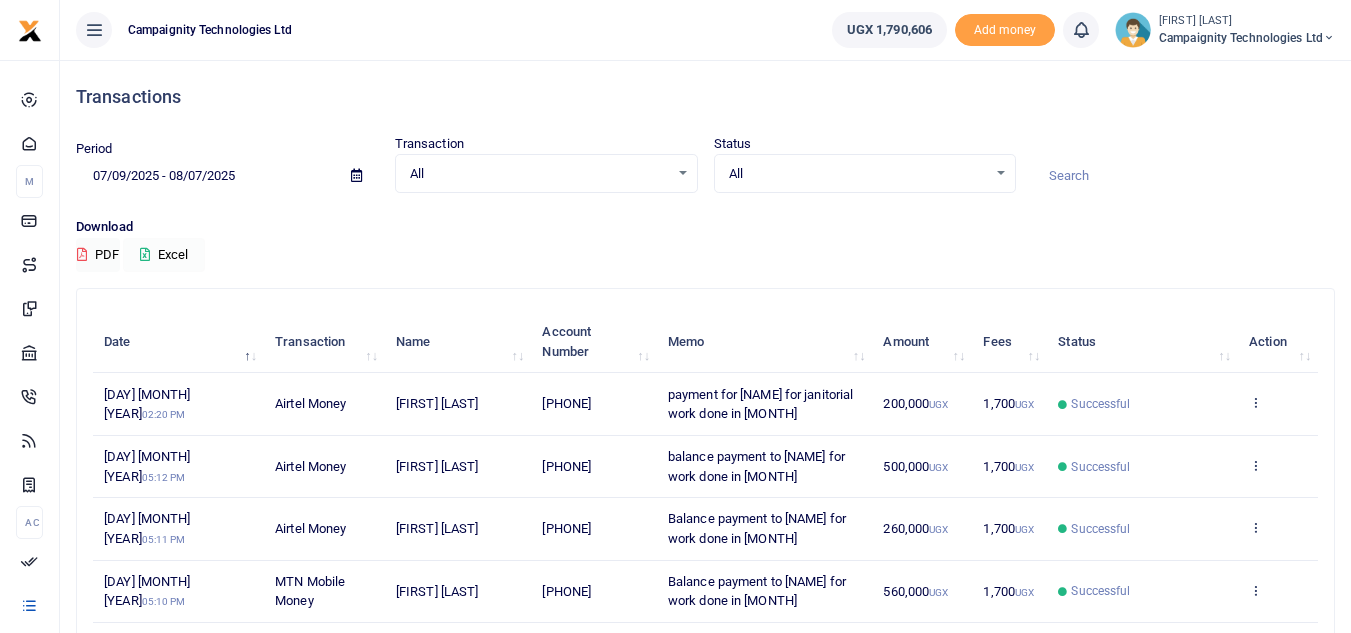 click on "Excel" at bounding box center (164, 255) 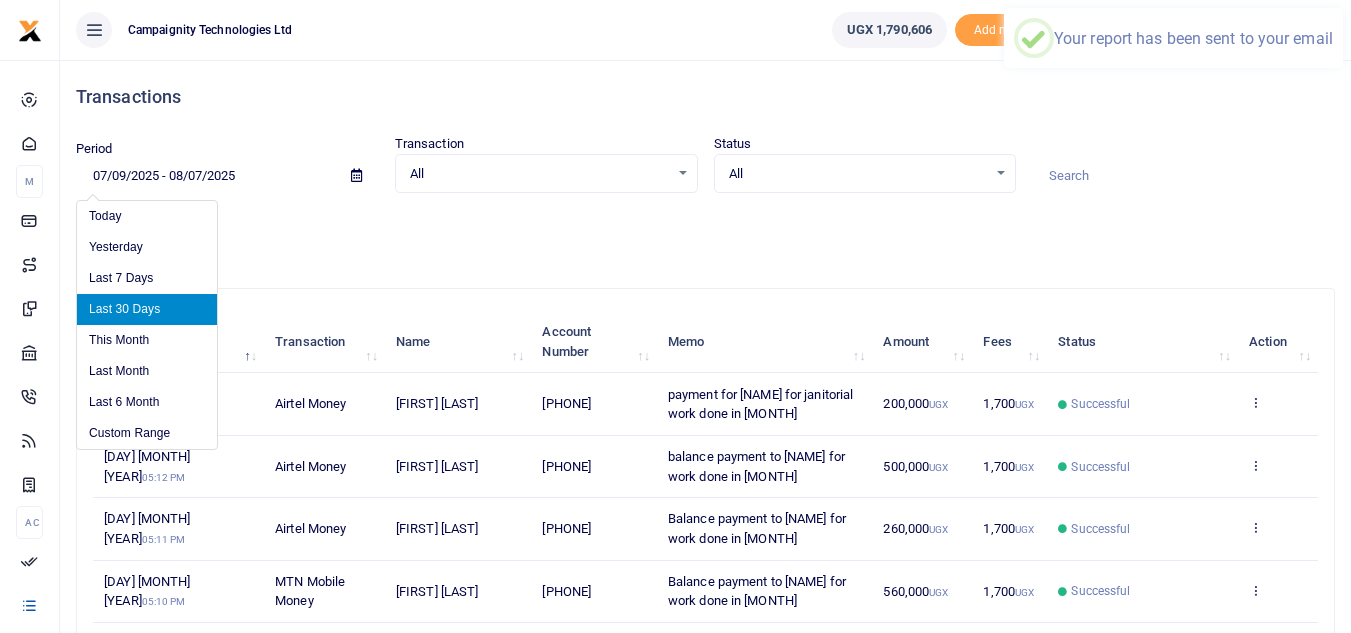 click on "07/09/2025 - 08/07/2025" at bounding box center (205, 176) 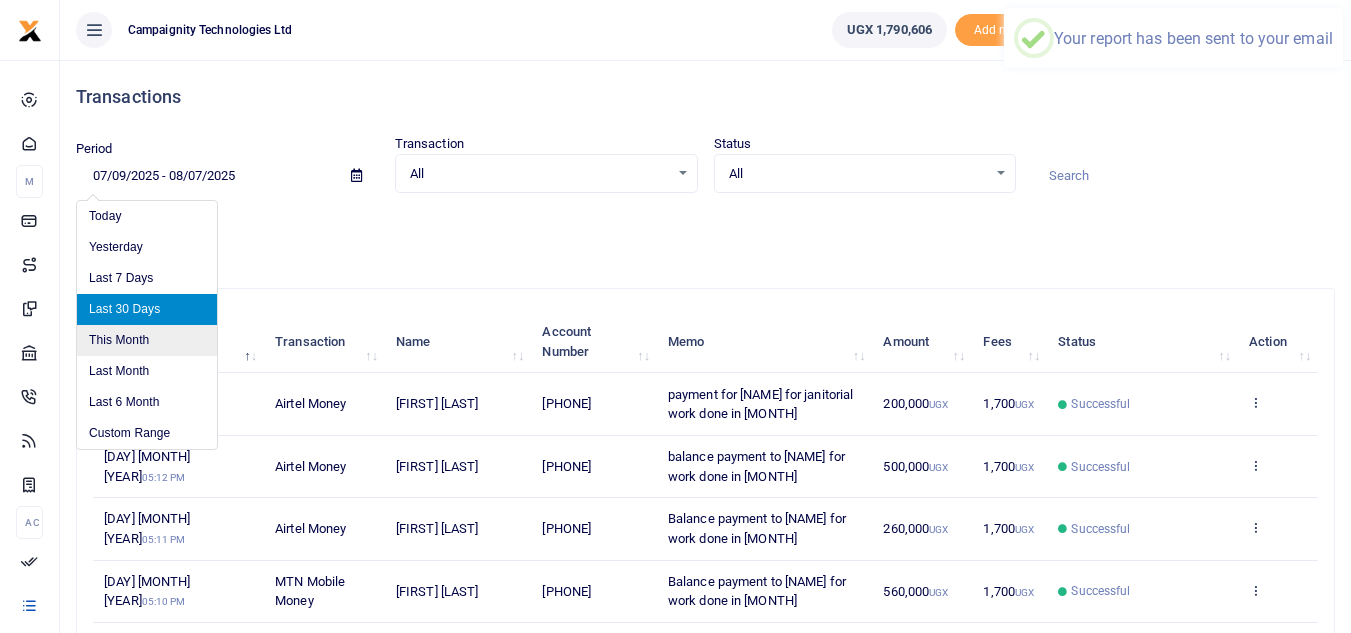 click on "This Month" at bounding box center (147, 340) 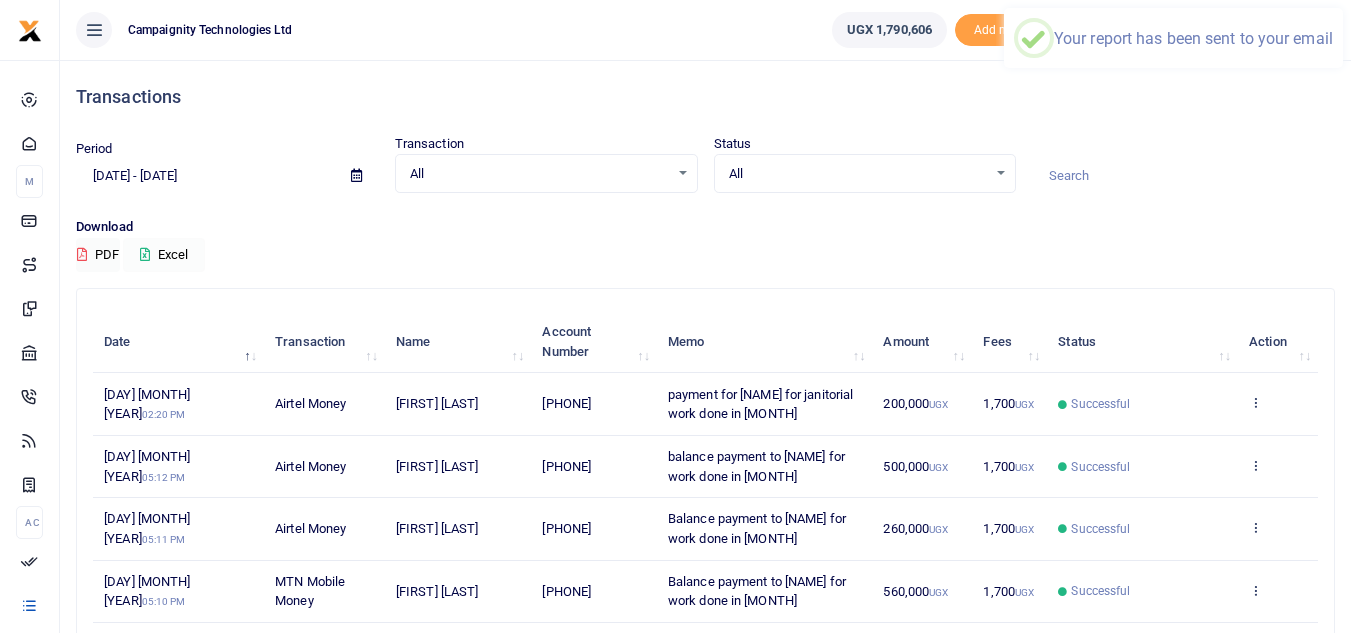 click on "Excel" at bounding box center (164, 255) 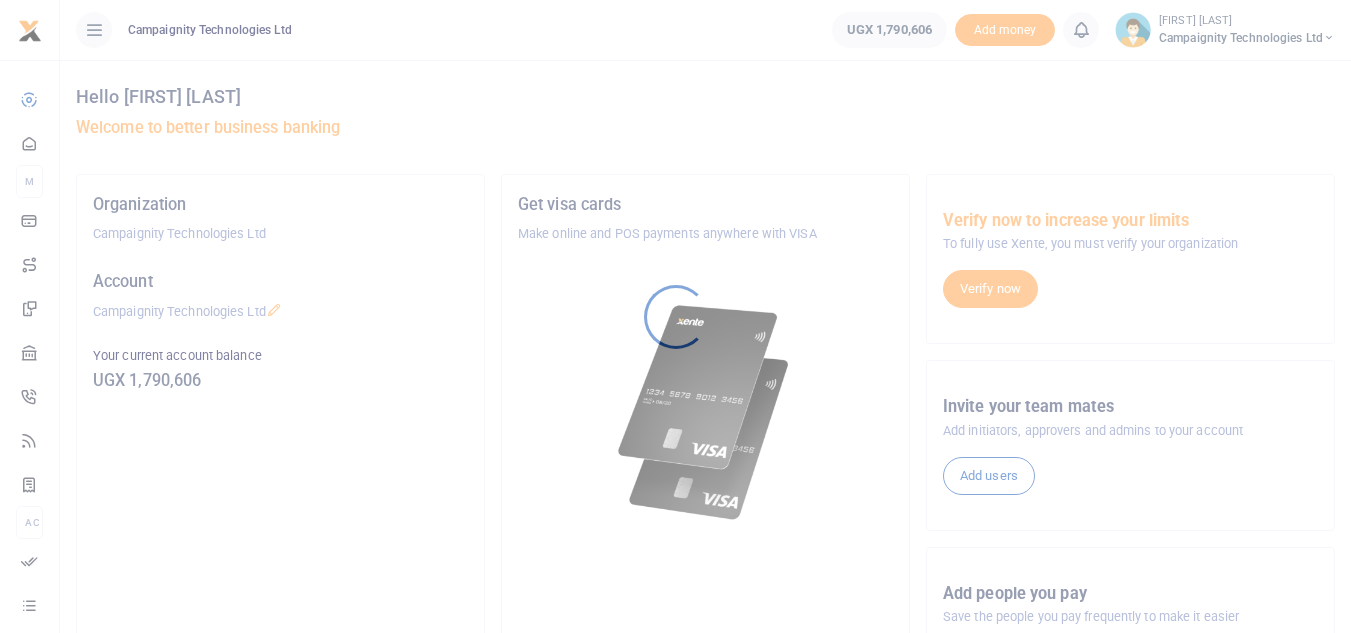 scroll, scrollTop: 0, scrollLeft: 0, axis: both 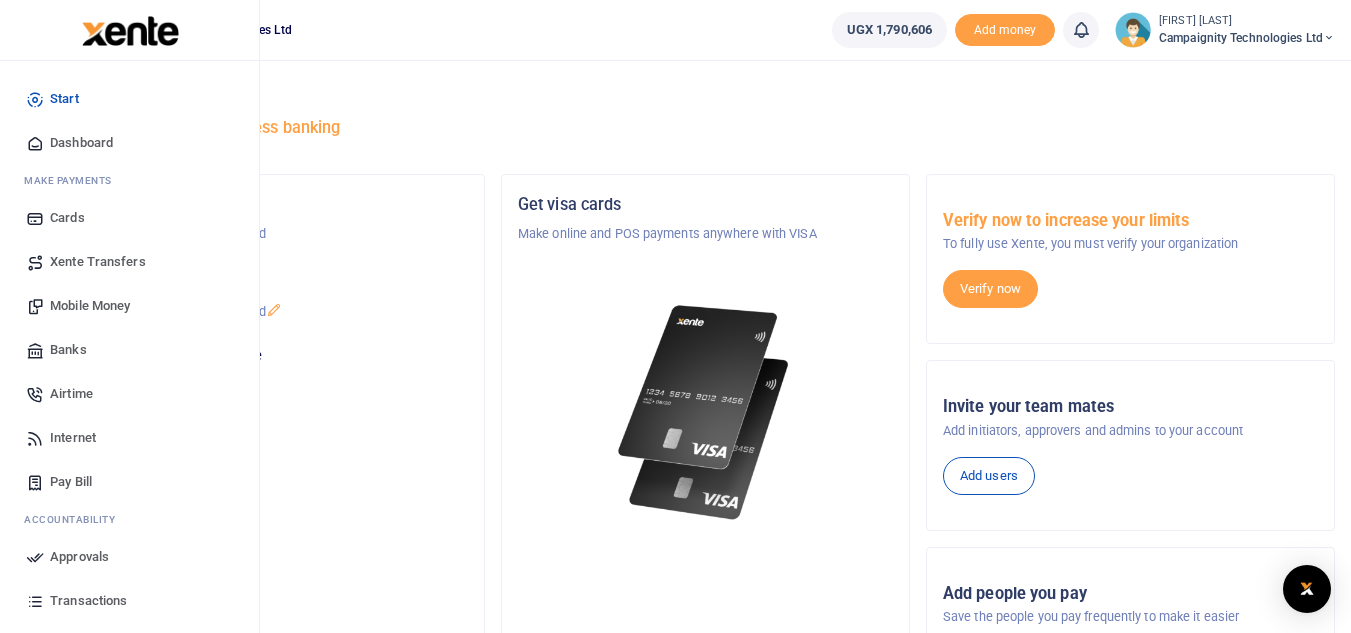 click on "Mobile Money" at bounding box center [90, 306] 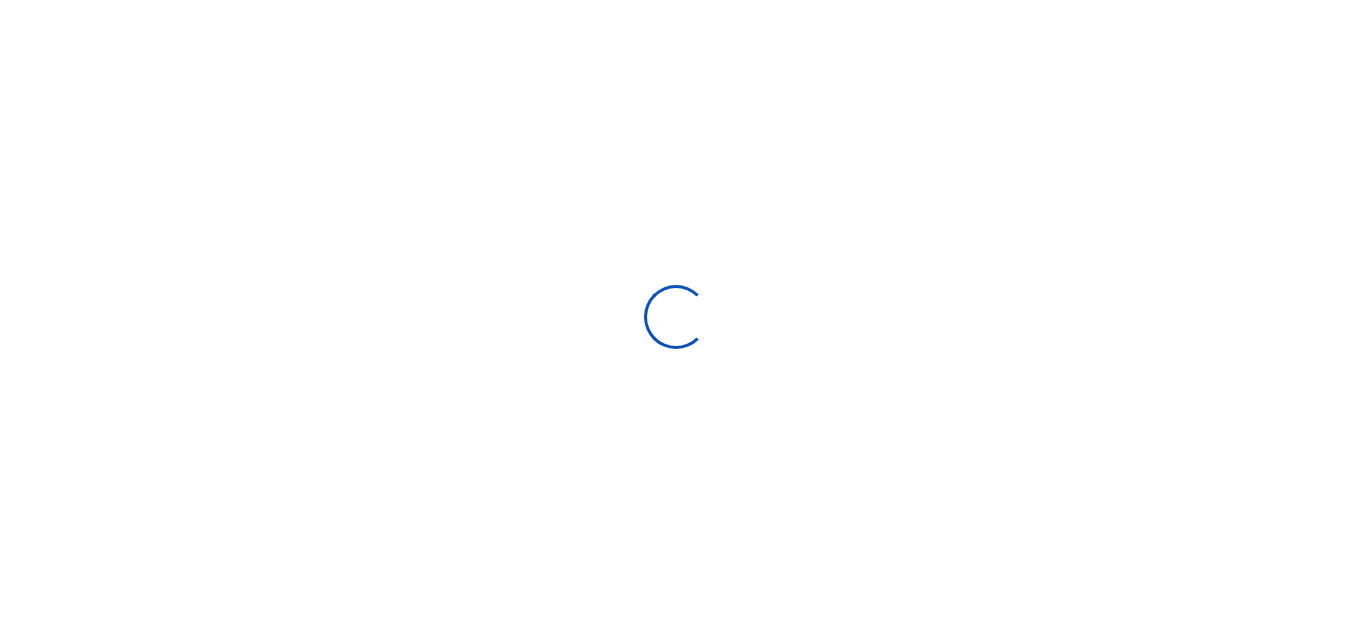 scroll, scrollTop: 0, scrollLeft: 0, axis: both 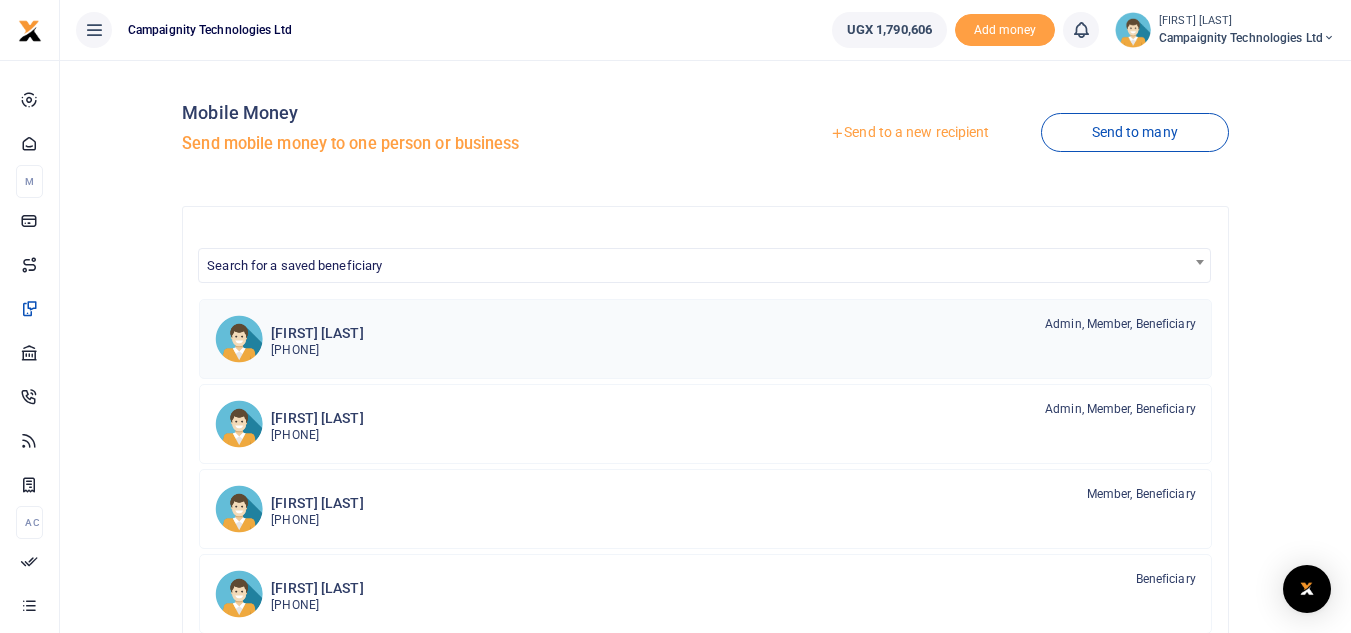 click on "[FIRST] [LAST]" at bounding box center [317, 333] 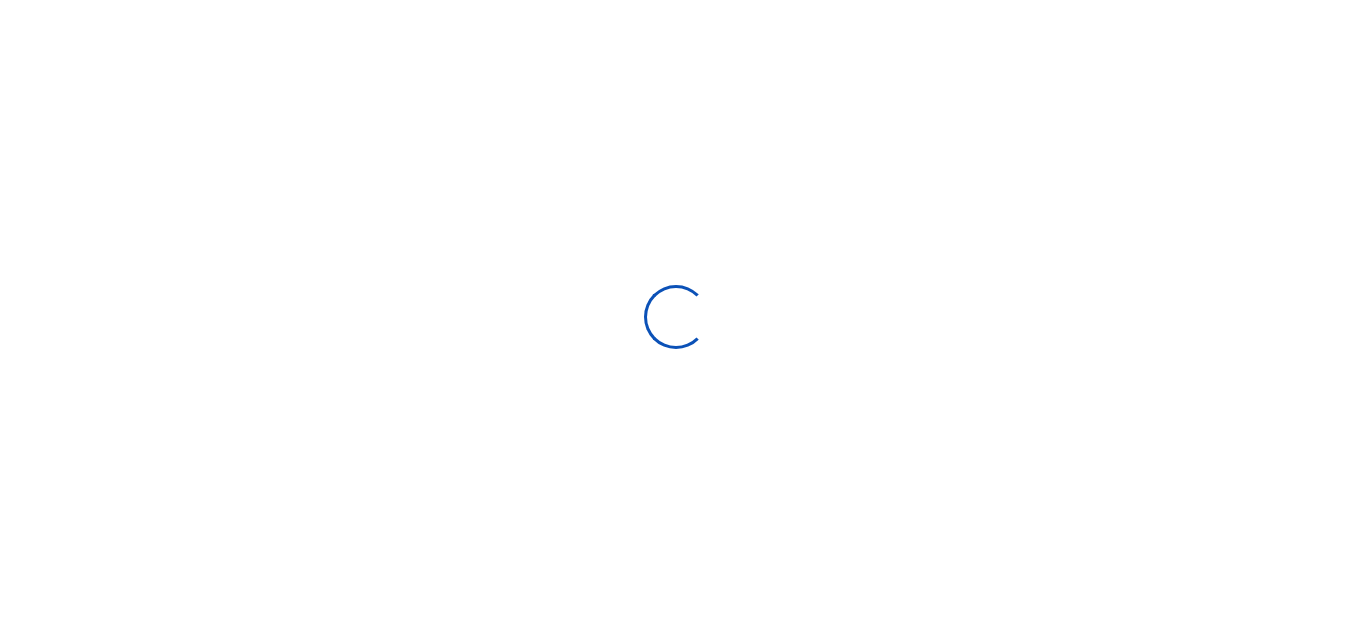 scroll, scrollTop: 0, scrollLeft: 0, axis: both 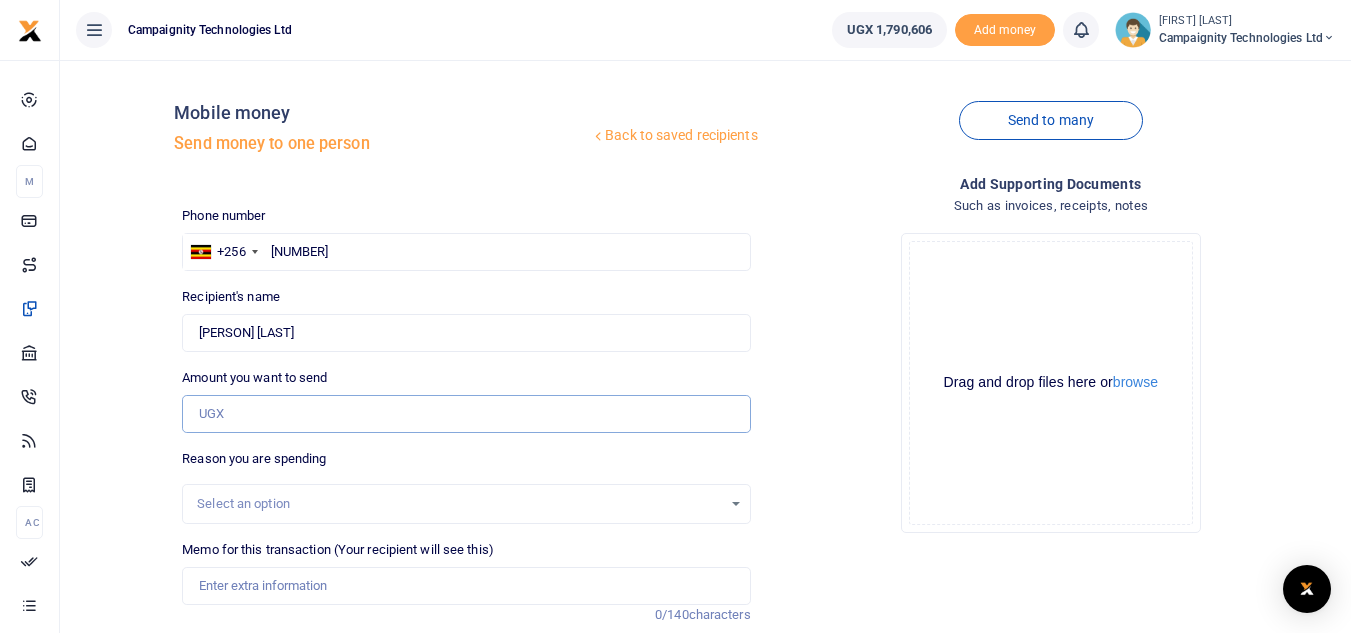 click on "Amount you want to send" at bounding box center [466, 414] 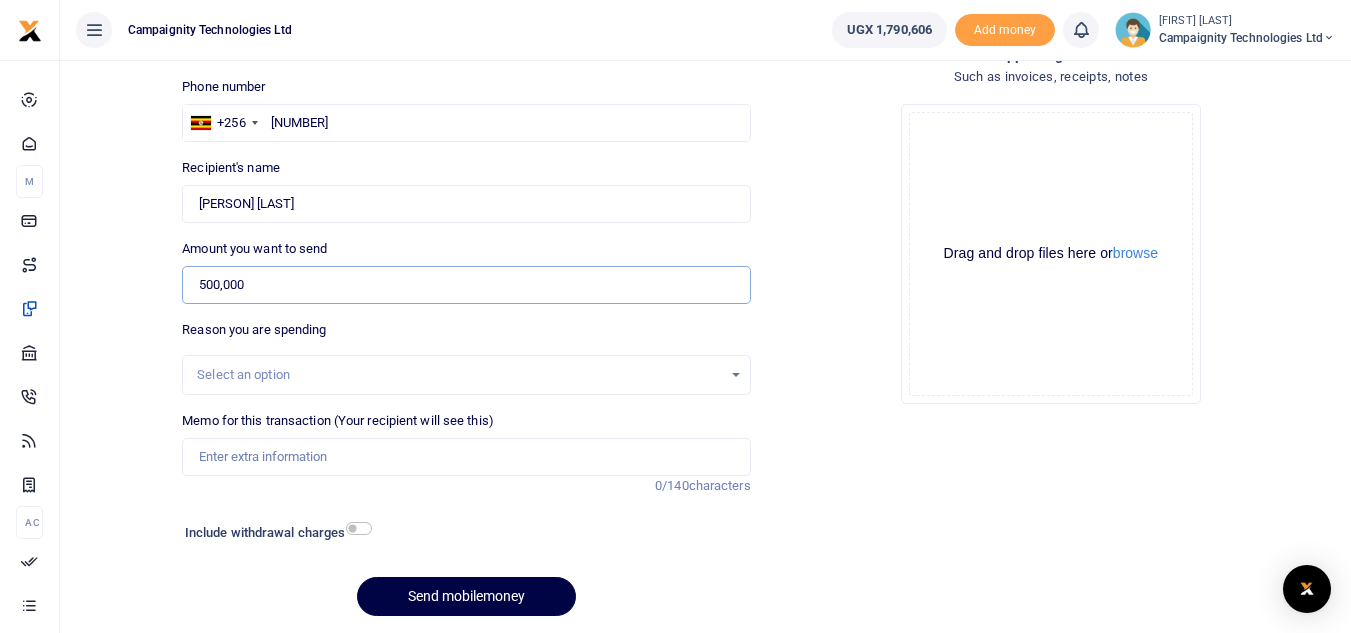 scroll, scrollTop: 196, scrollLeft: 0, axis: vertical 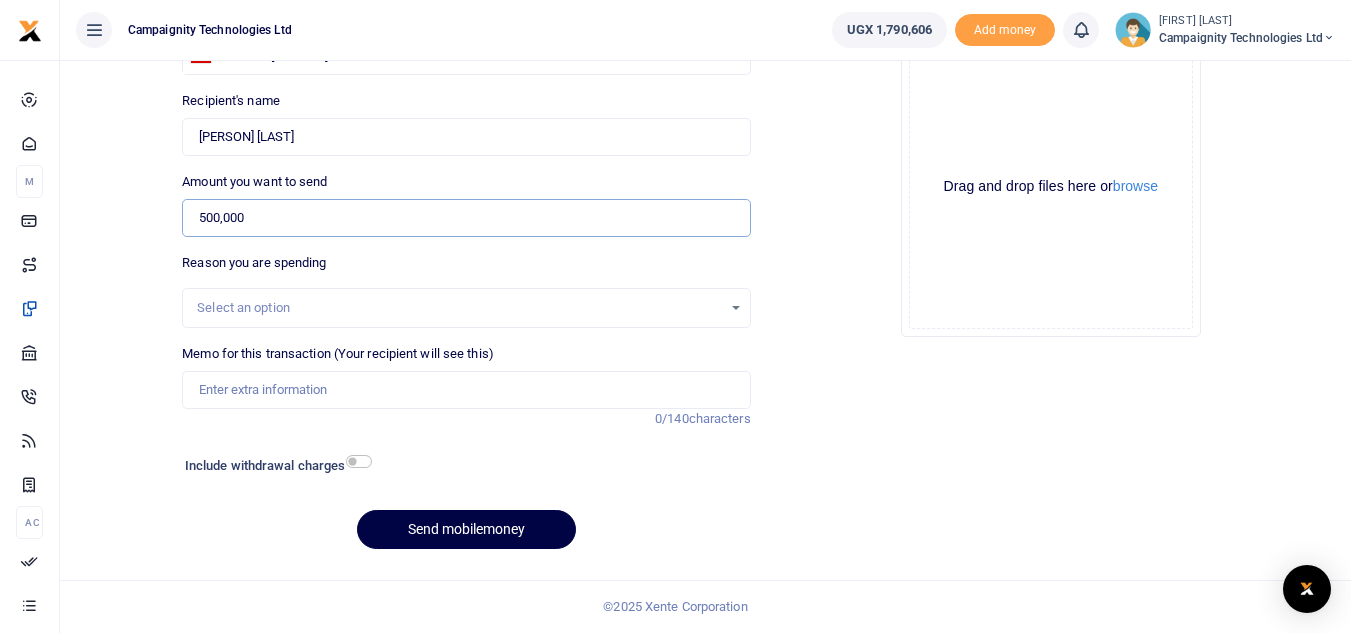 type on "500,000" 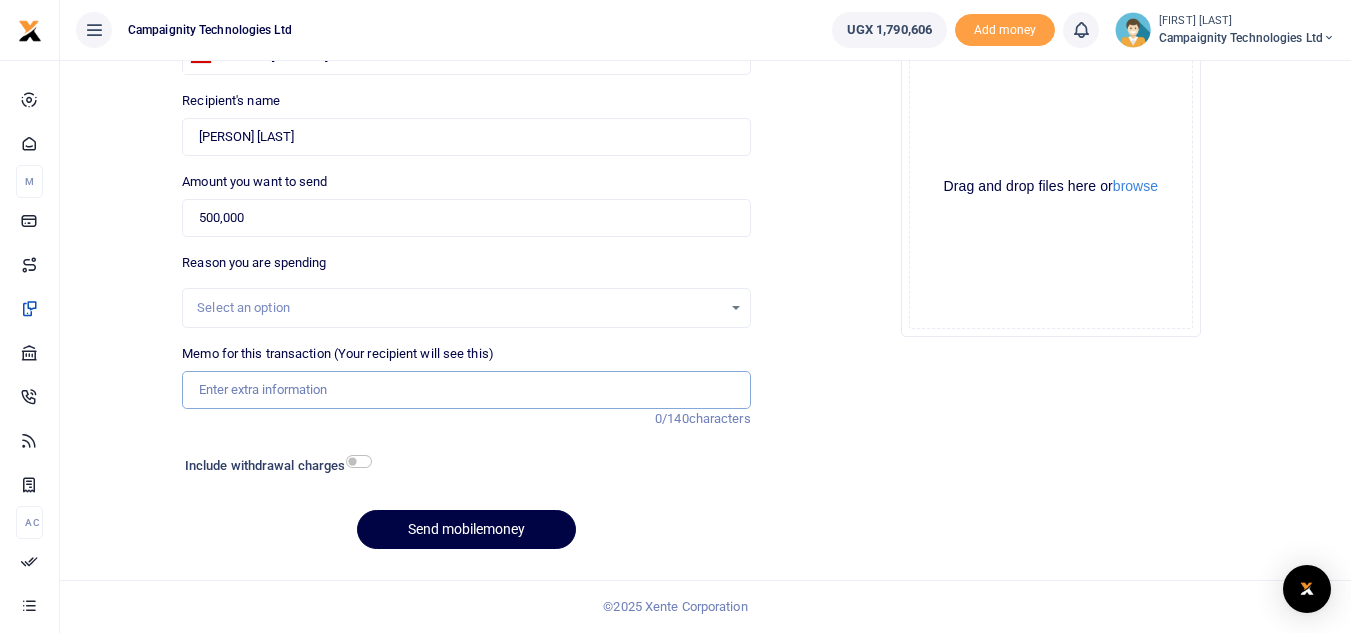 click on "Memo for this transaction (Your recipient will see this)" at bounding box center [466, 390] 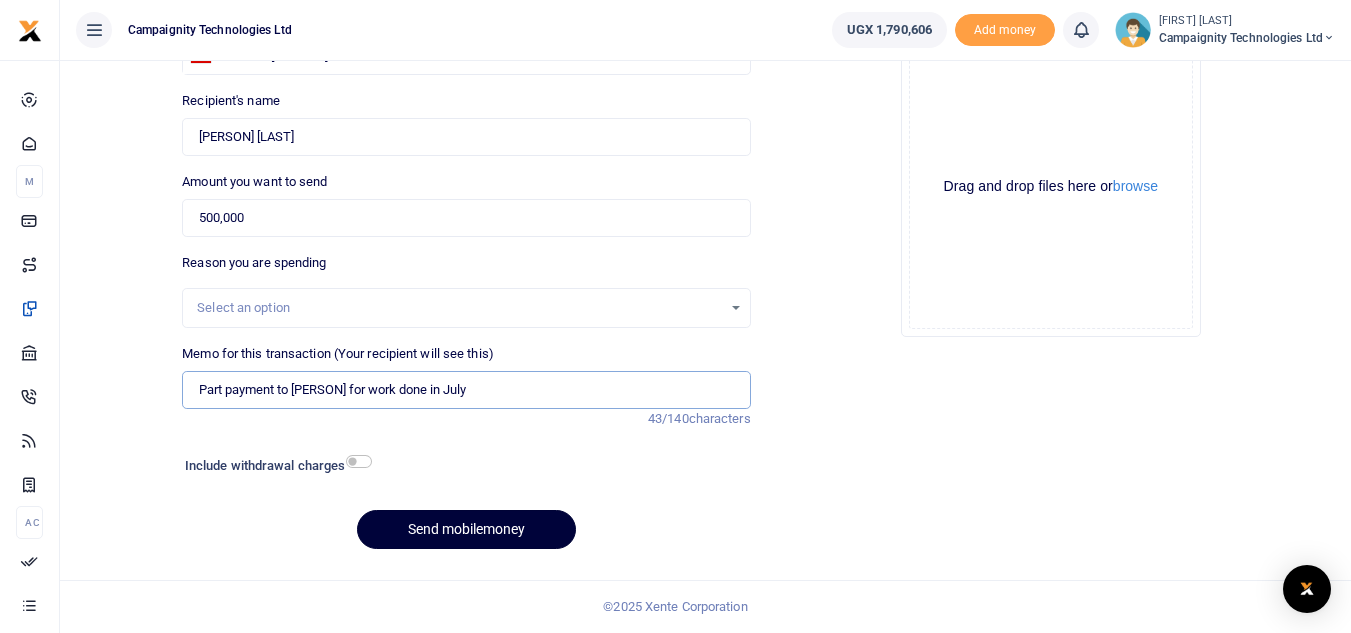 type on "Part payment to [PERSON] for work done in July" 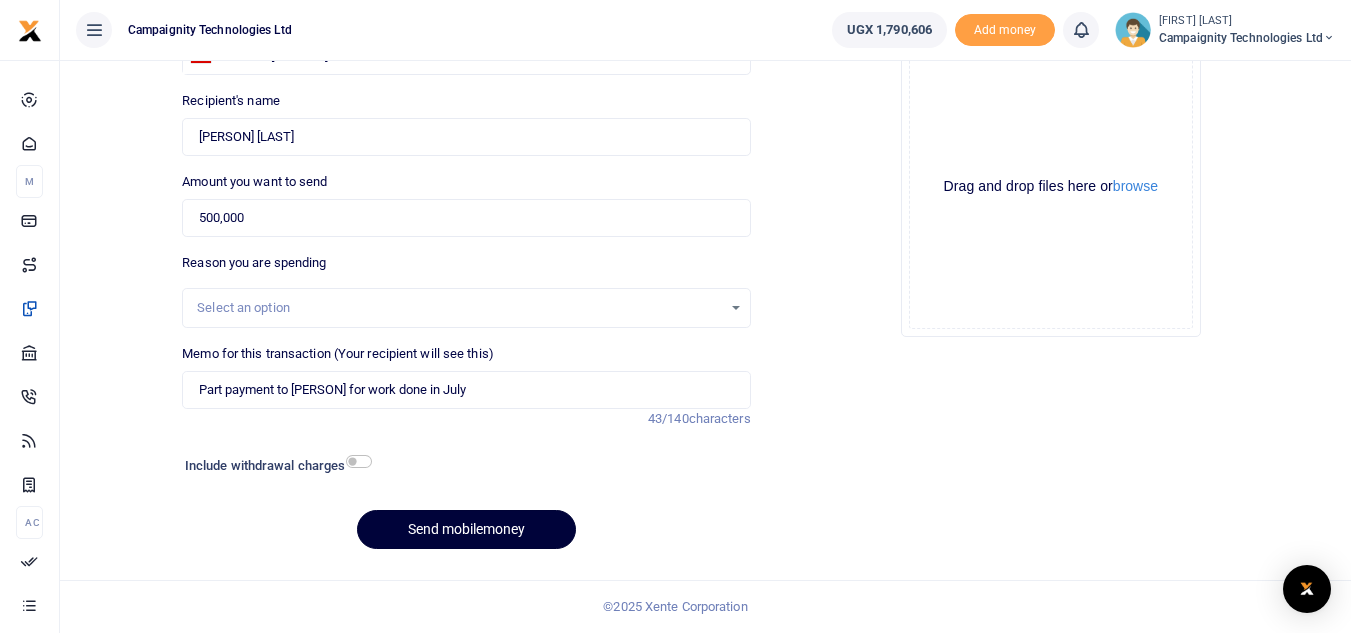 click on "Send mobilemoney" at bounding box center [466, 529] 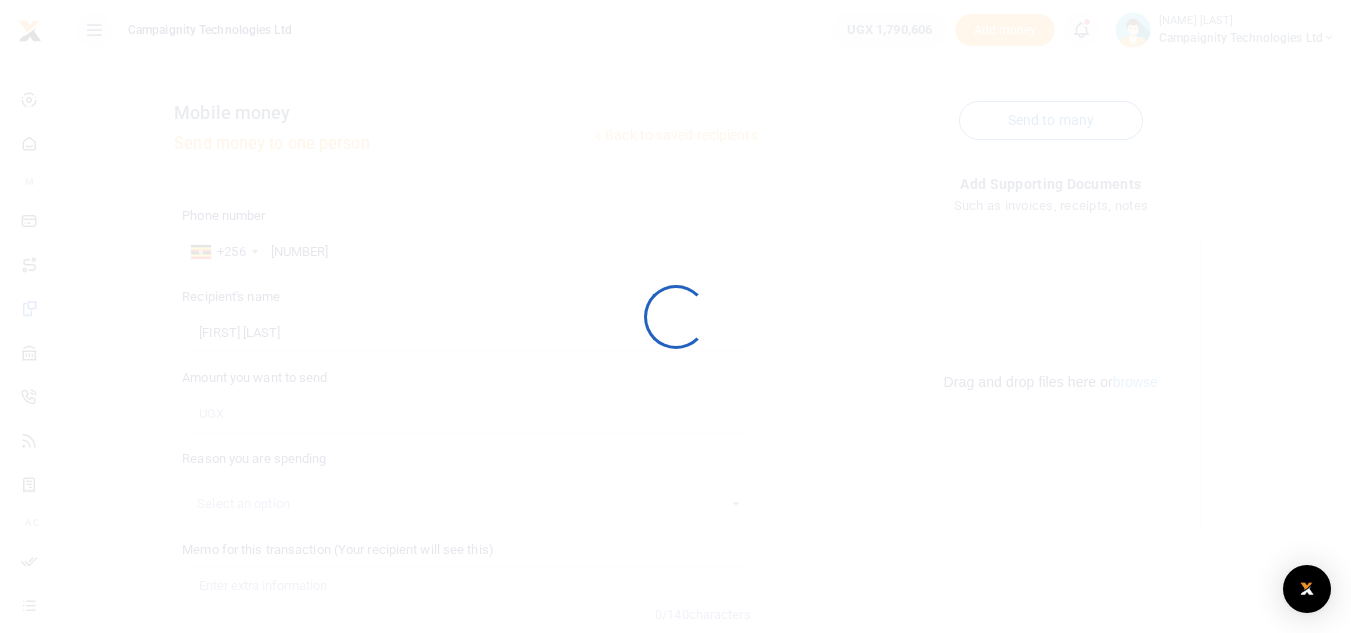scroll, scrollTop: 196, scrollLeft: 0, axis: vertical 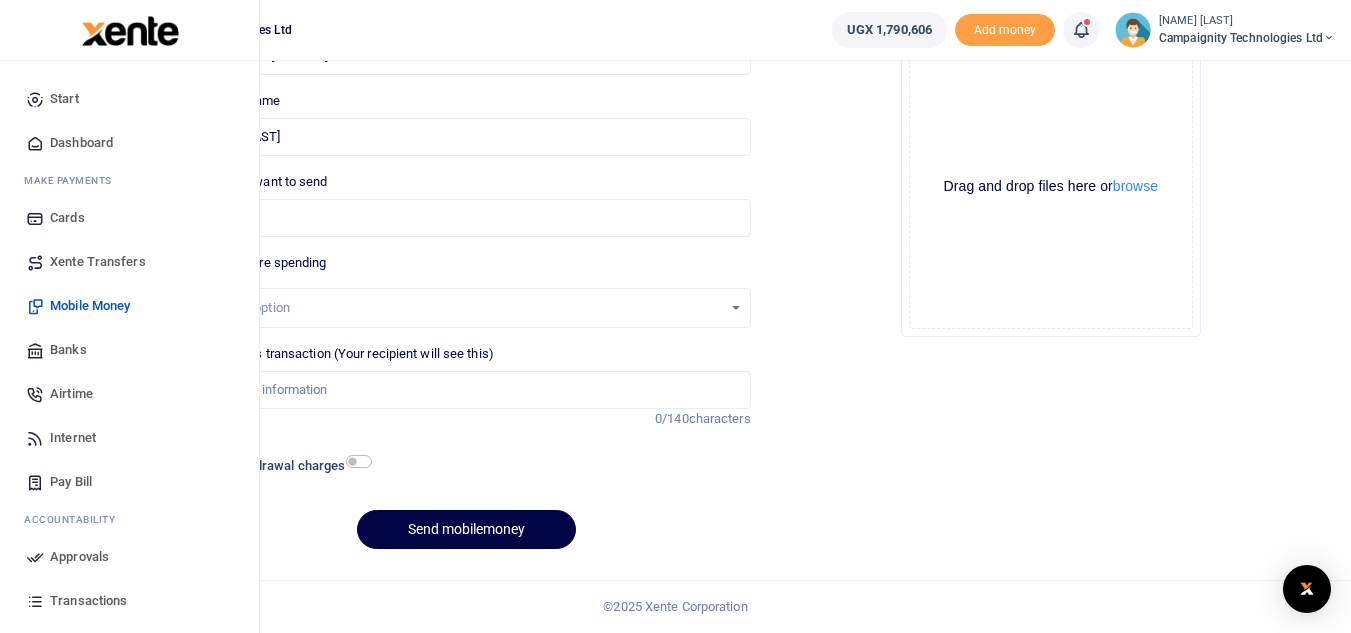 click on "Transactions" at bounding box center [88, 601] 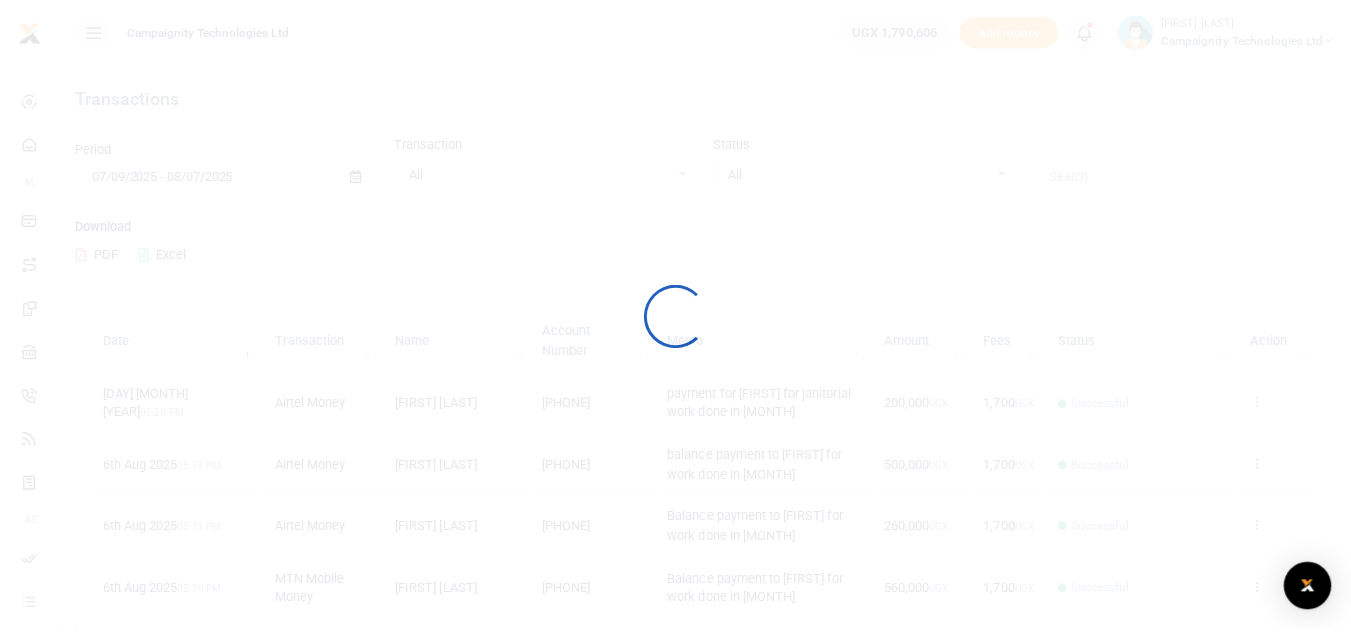 scroll, scrollTop: 0, scrollLeft: 0, axis: both 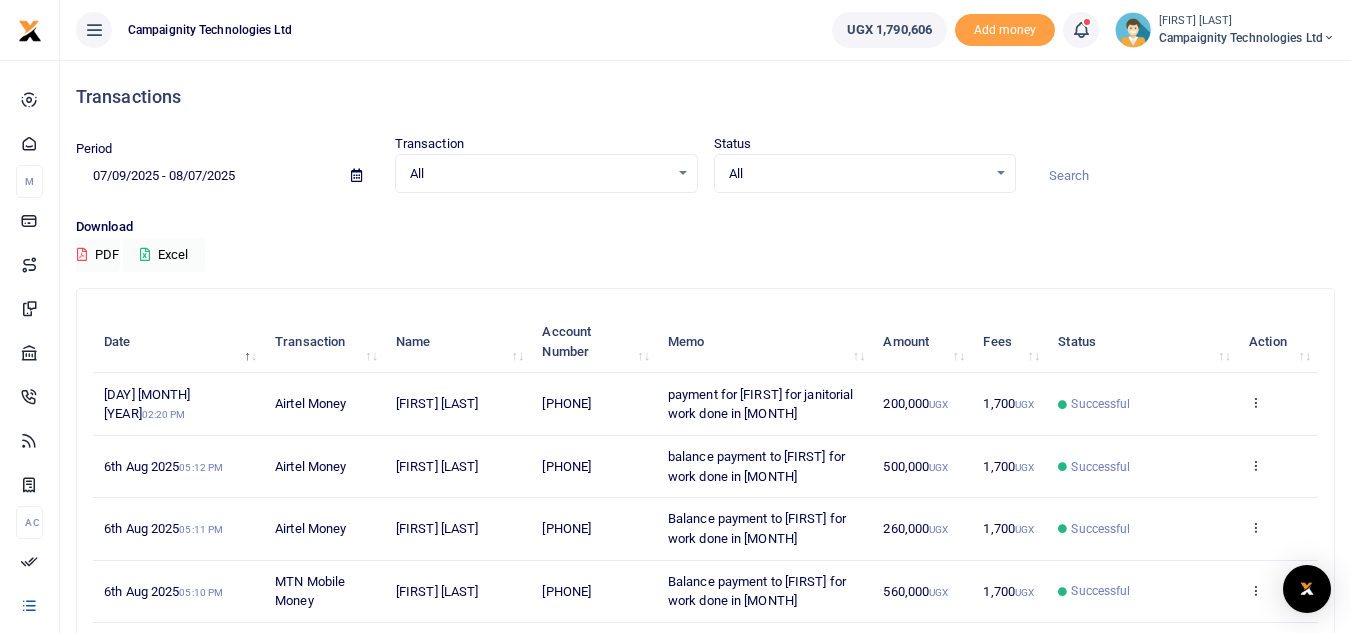 drag, startPoint x: 565, startPoint y: 402, endPoint x: 632, endPoint y: 403, distance: 67.00746 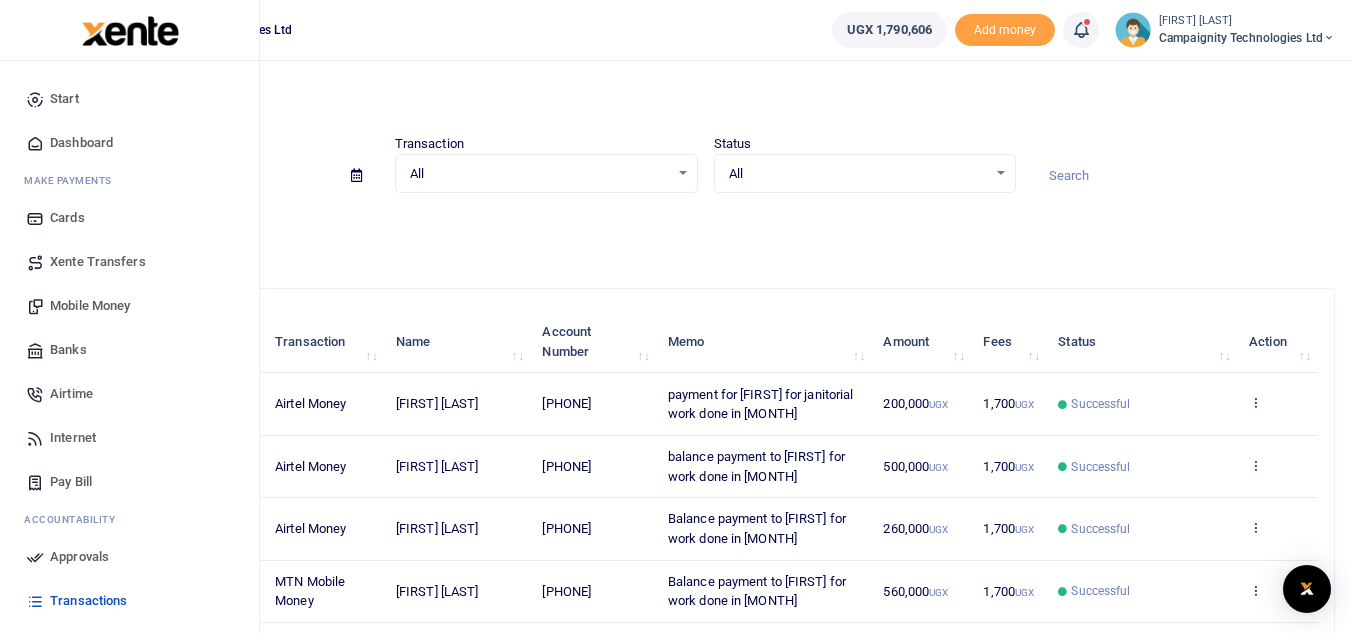 click on "Mobile Money" at bounding box center [90, 306] 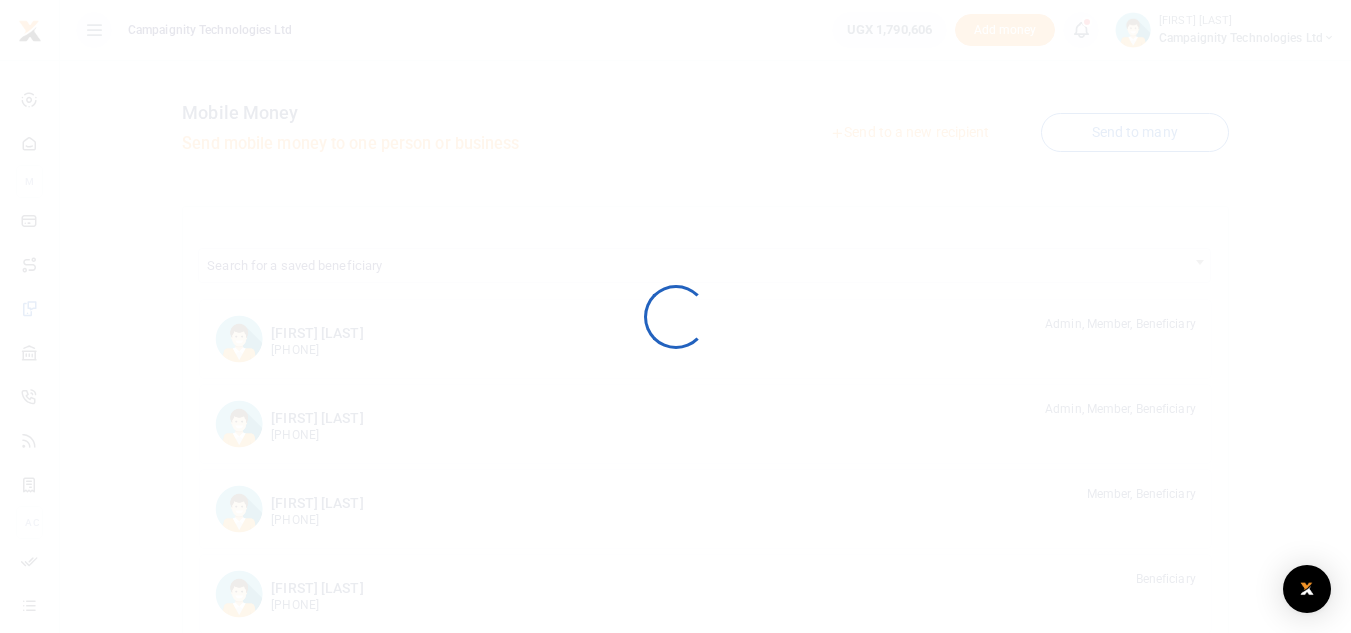 scroll, scrollTop: 0, scrollLeft: 0, axis: both 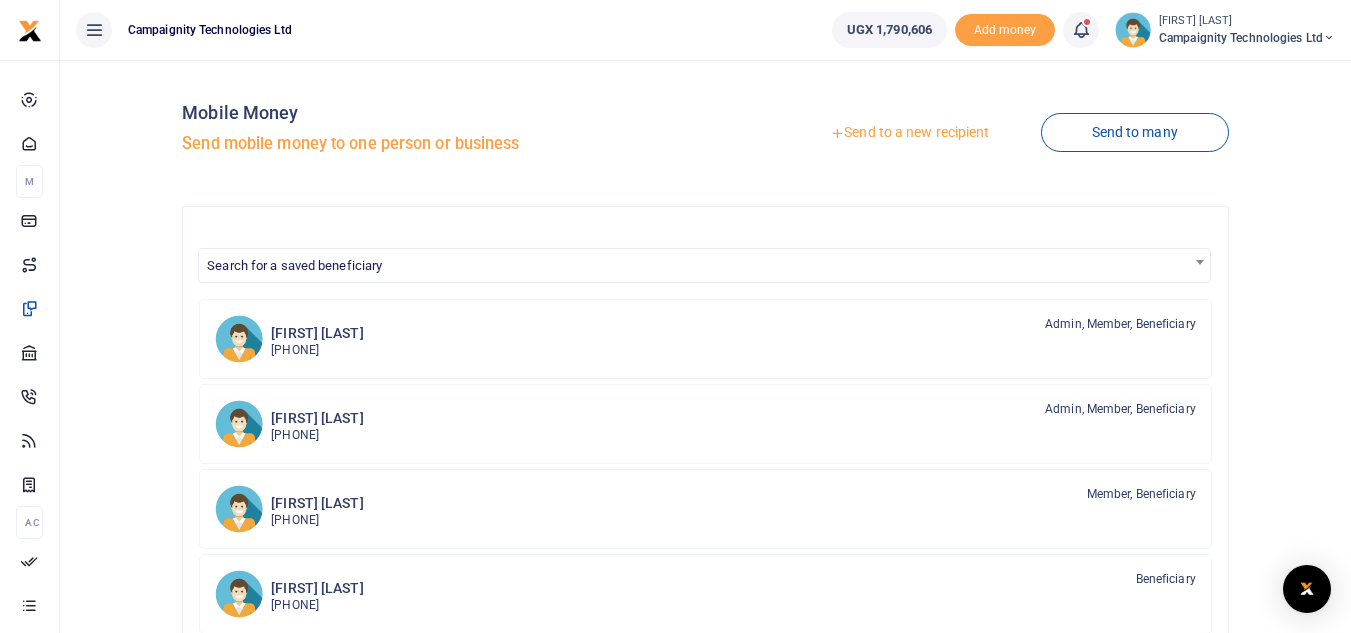 click on "Send to a new recipient" at bounding box center [909, 133] 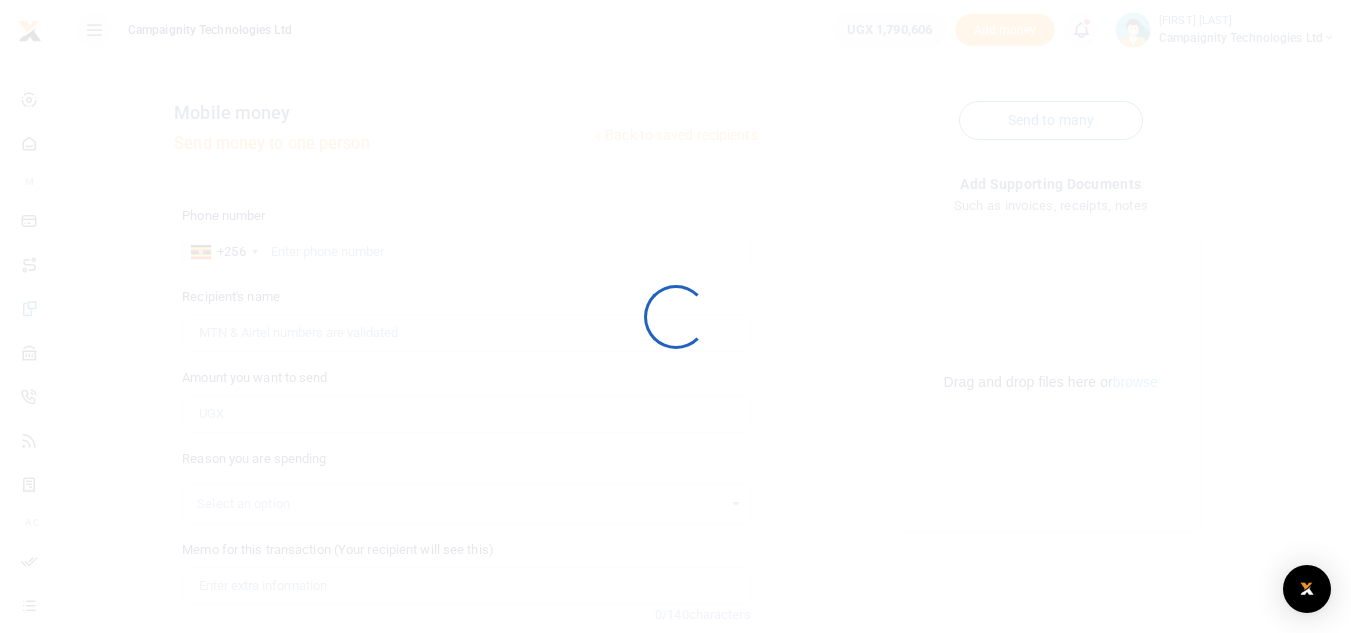 scroll, scrollTop: 0, scrollLeft: 0, axis: both 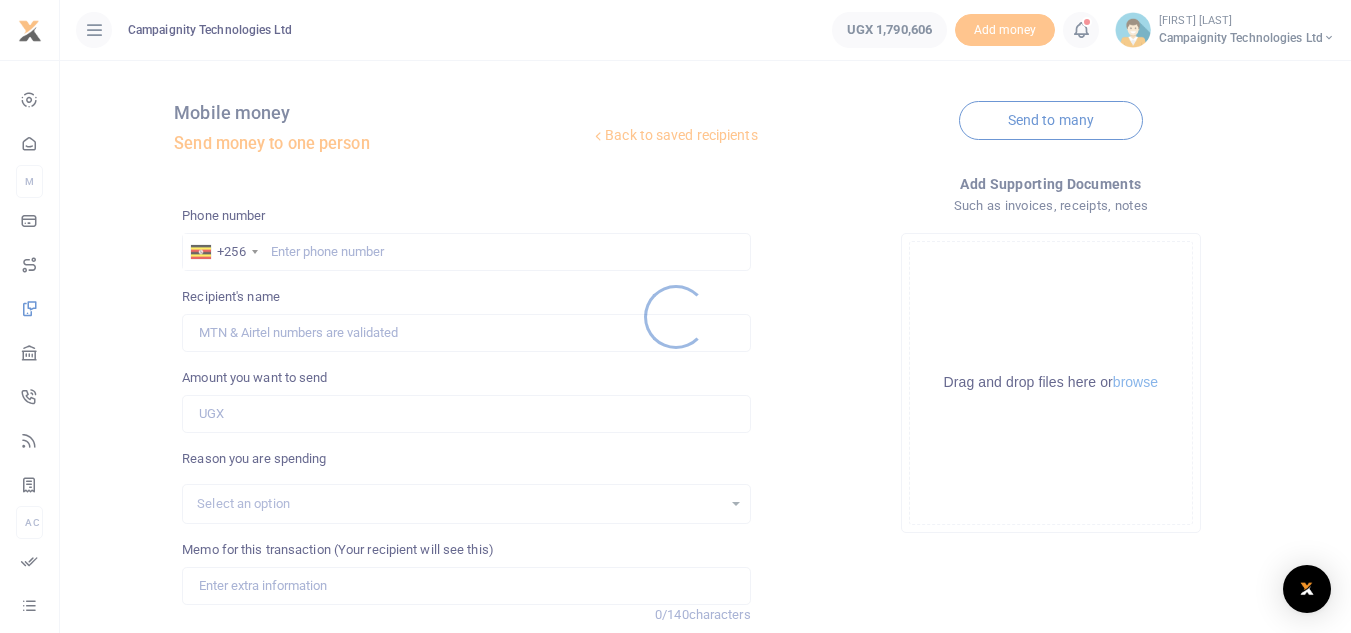 click at bounding box center (675, 316) 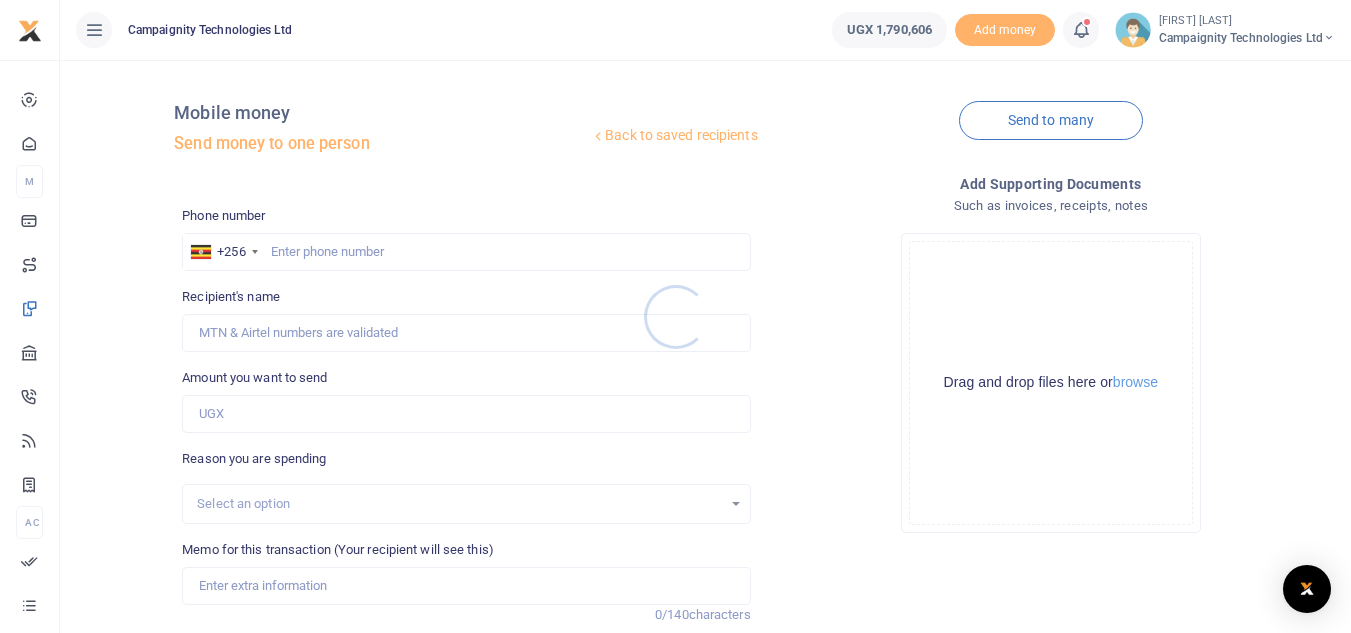 click at bounding box center [675, 316] 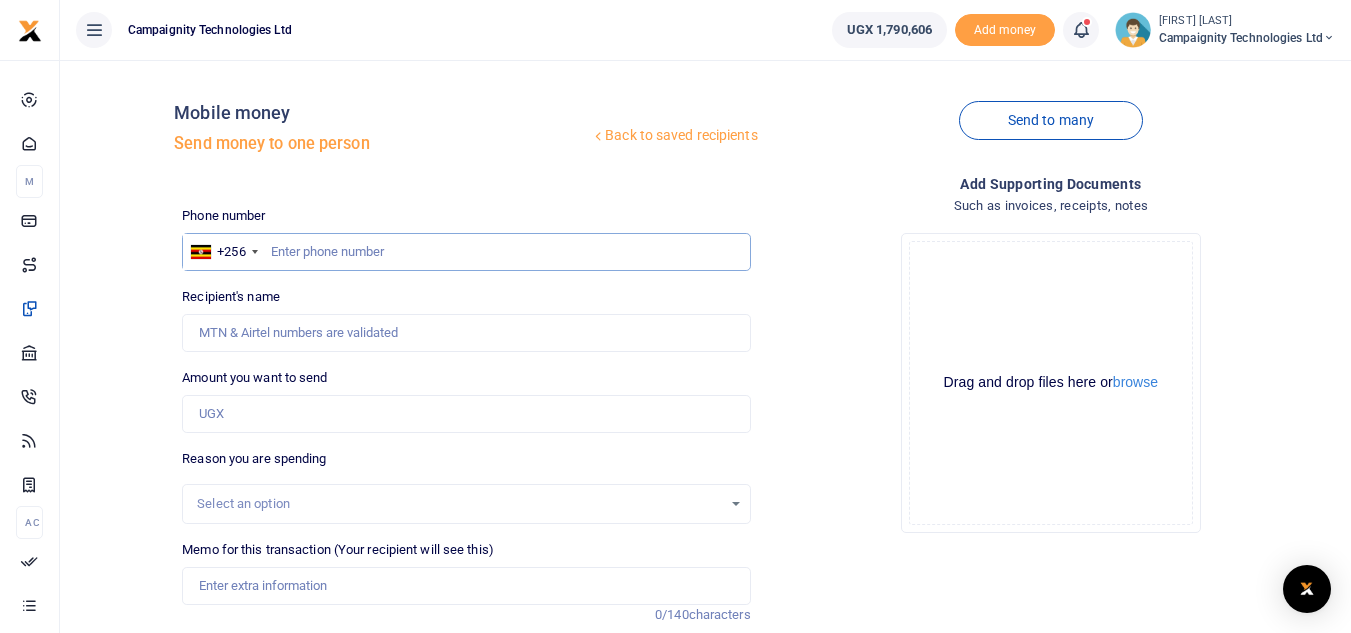 click at bounding box center (466, 252) 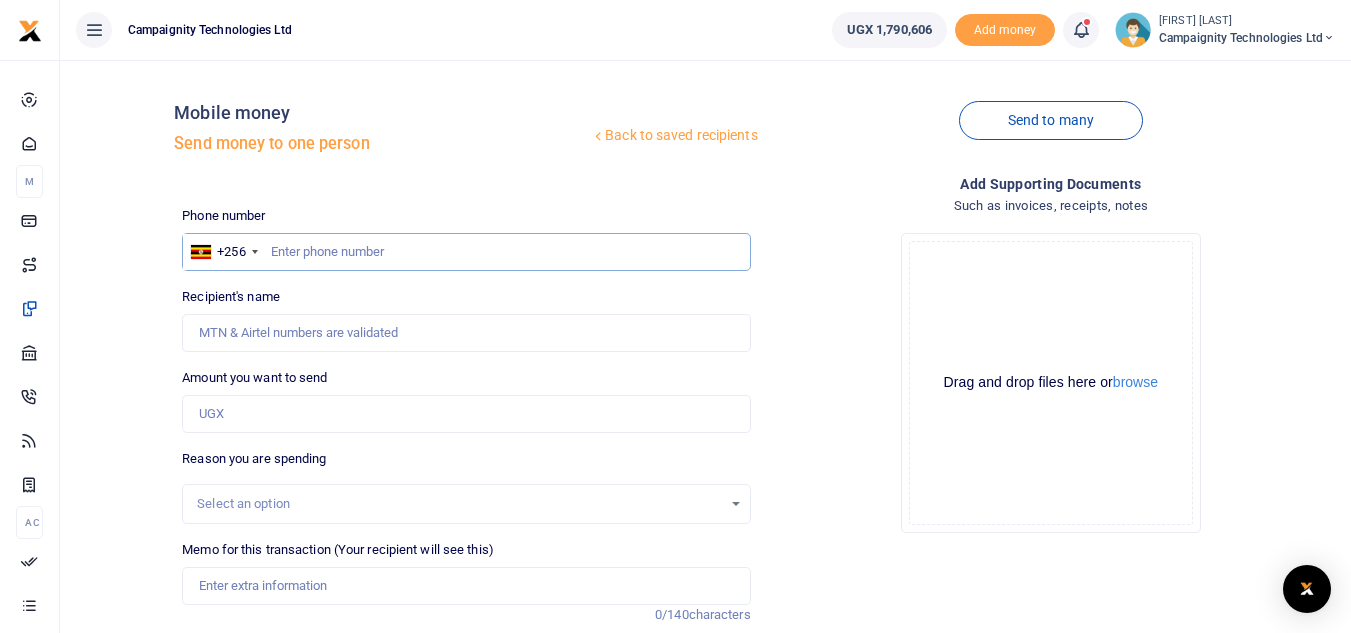 paste on "[PHONE]" 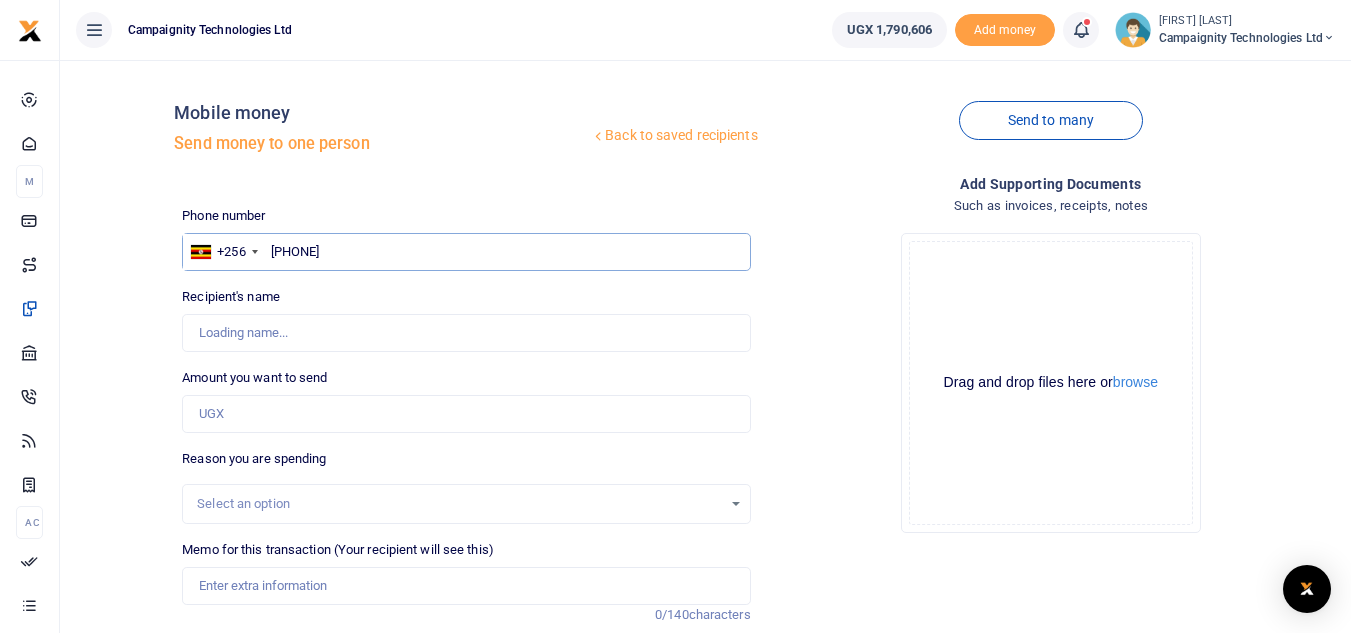 type on "[PHONE]" 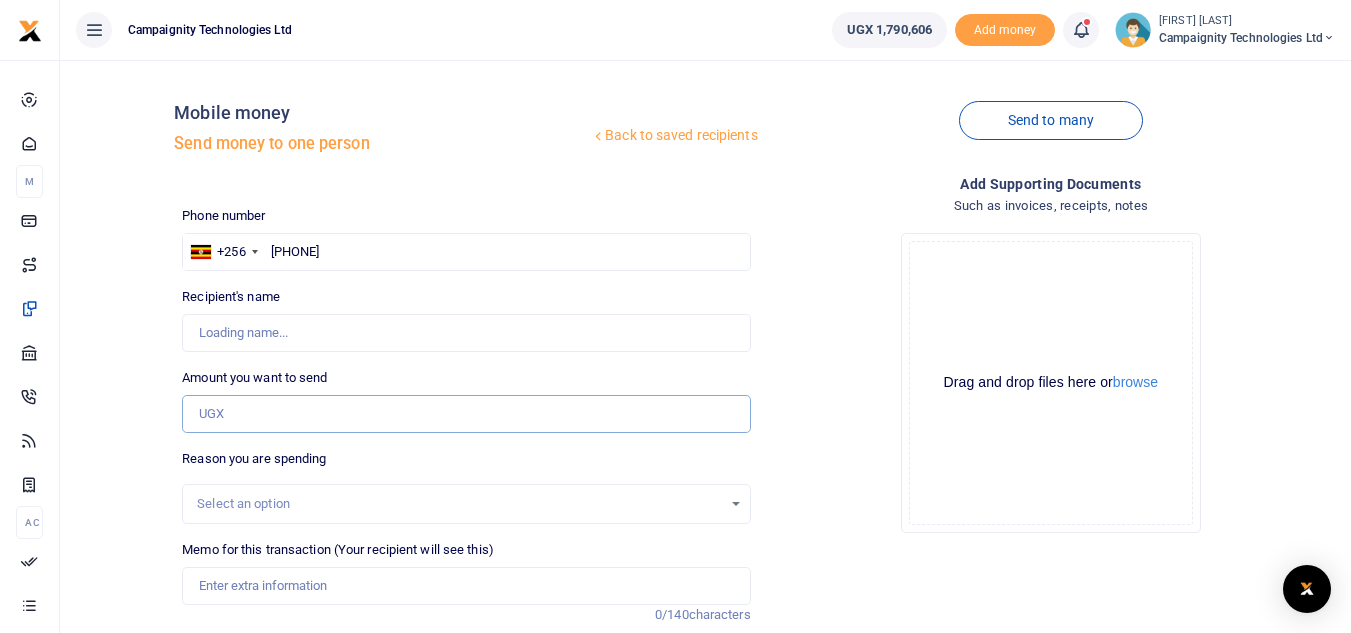 click on "Amount you want to send" at bounding box center [466, 414] 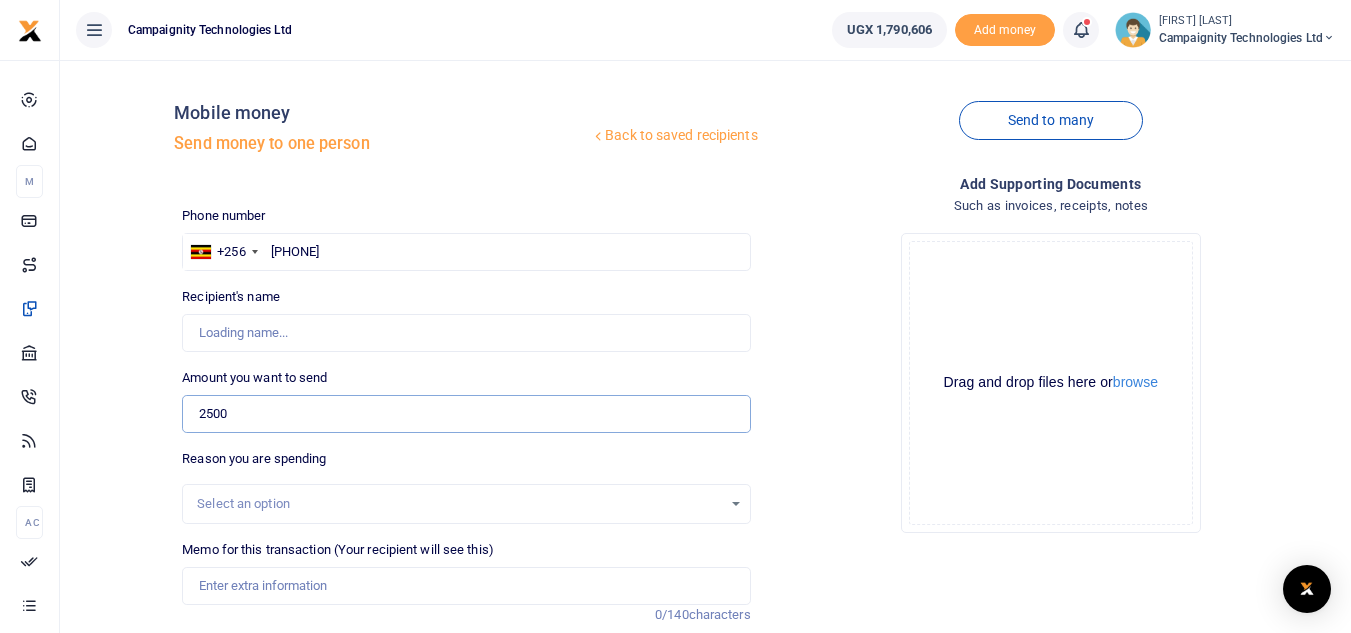 type on "2,500" 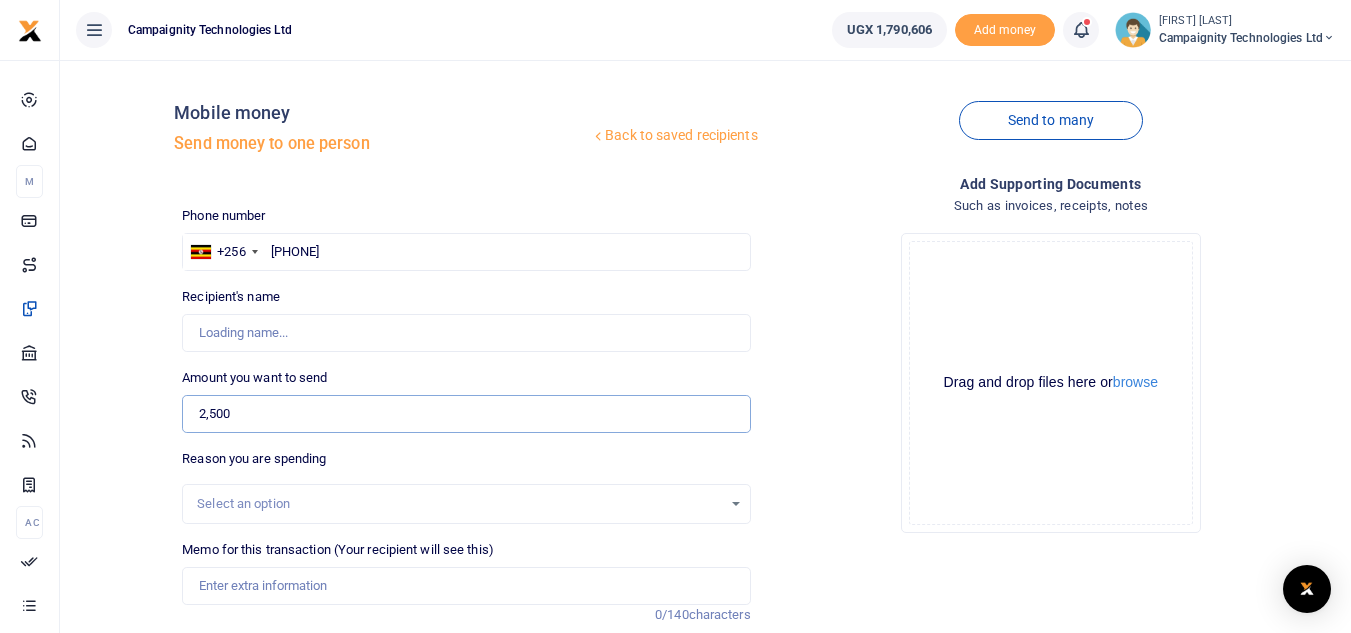 type on "[FIRST] [LAST]" 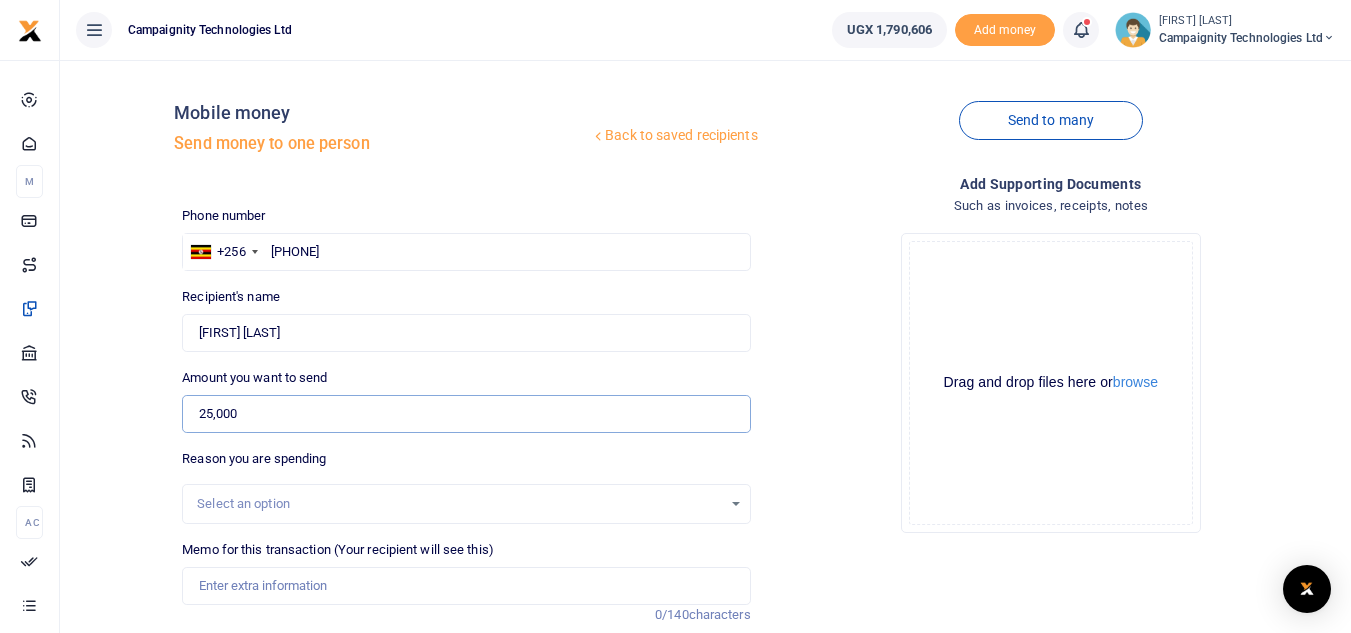 scroll, scrollTop: 233, scrollLeft: 0, axis: vertical 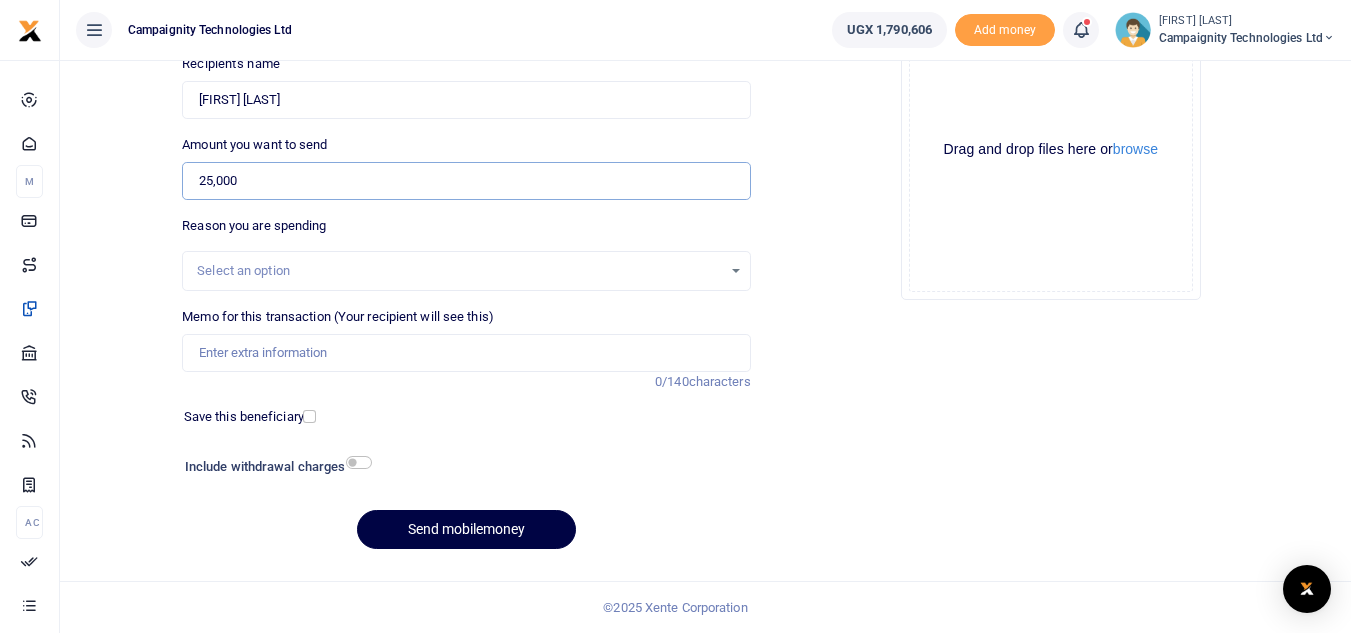 type on "25,000" 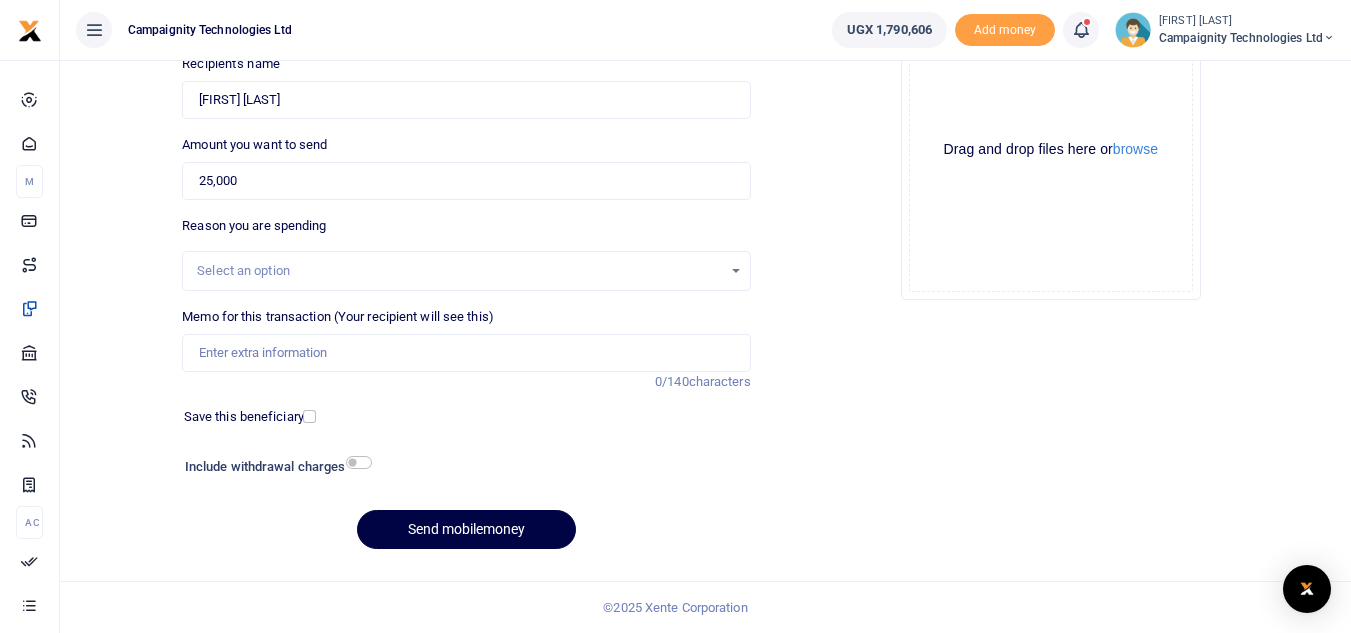 click on "Include withdrawal charges" at bounding box center (274, 467) 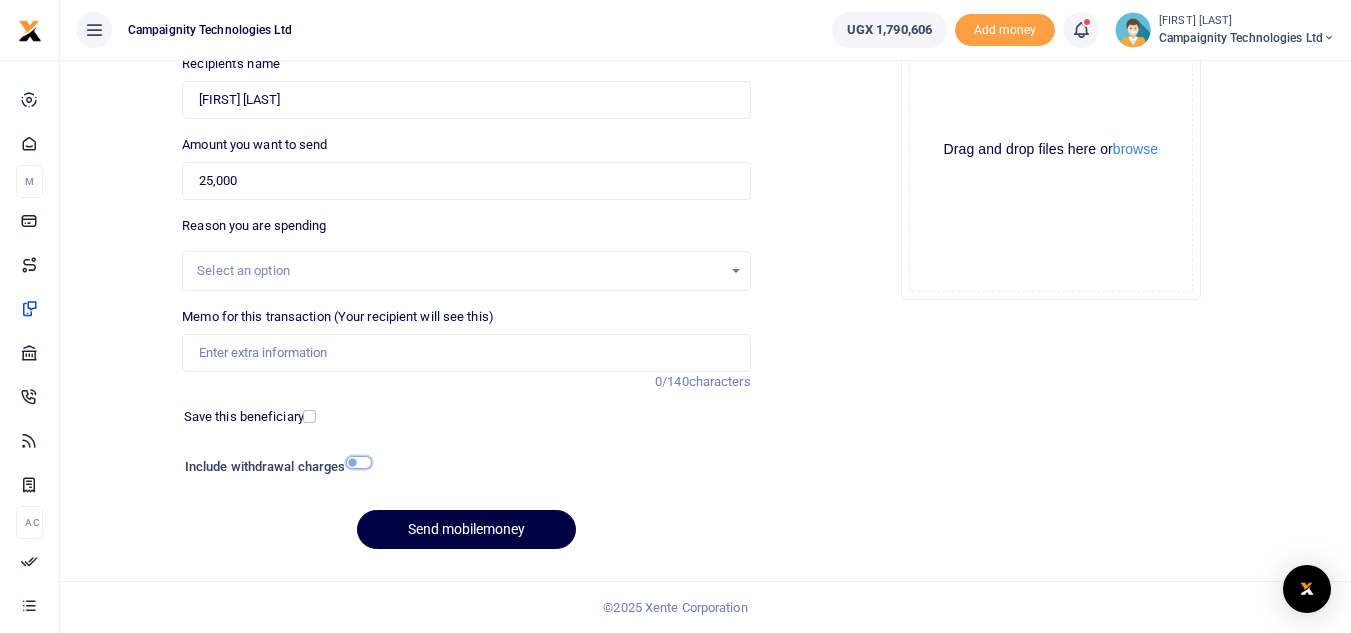click at bounding box center (359, 462) 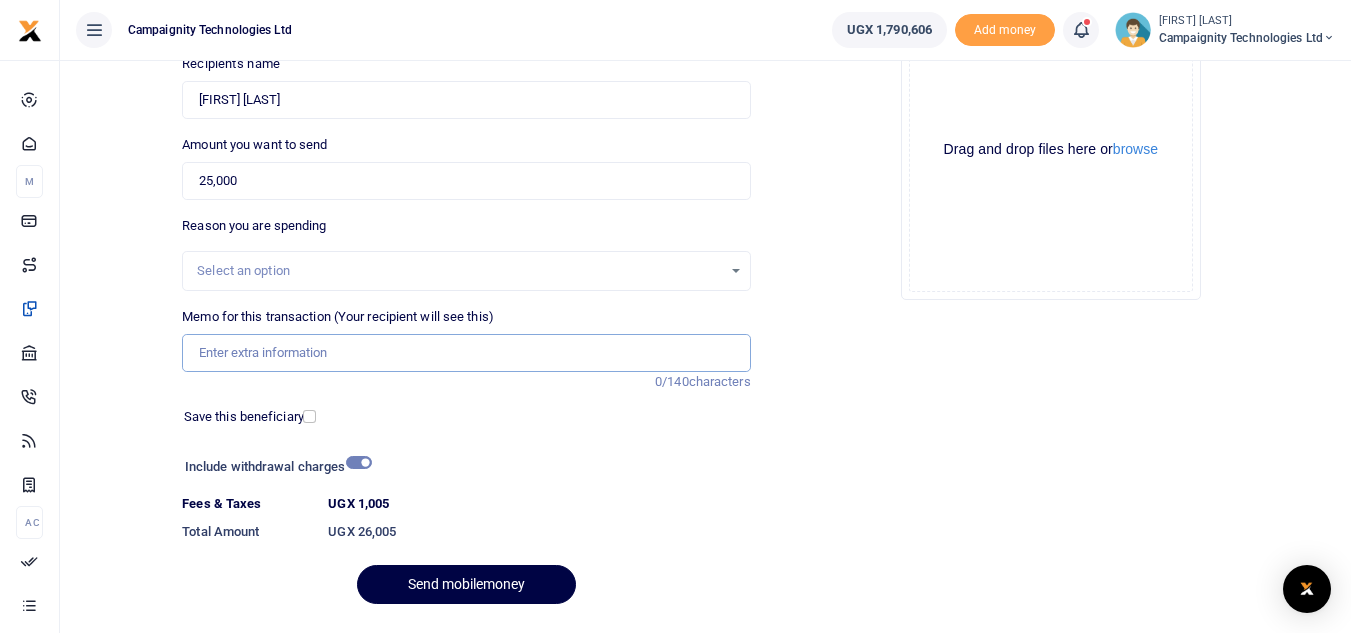 click on "Memo for this transaction (Your recipient will see this)" at bounding box center (466, 353) 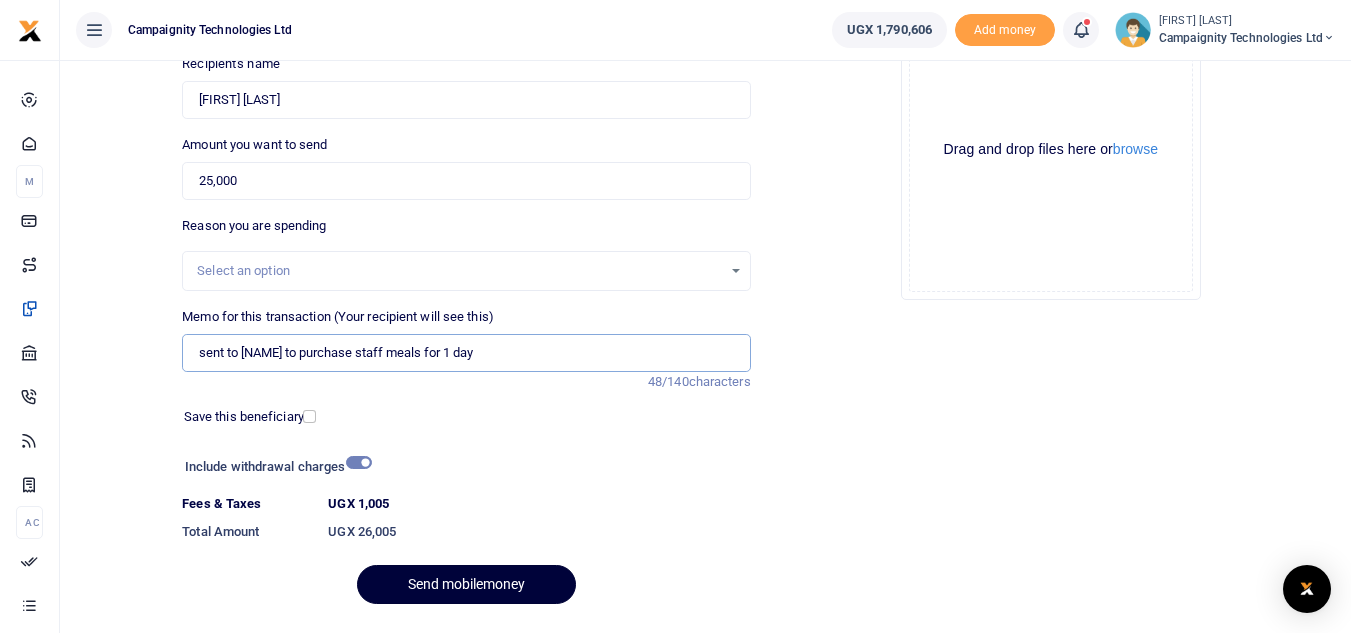 type on "sent to [NAME] to purchase staff meals for 1 day" 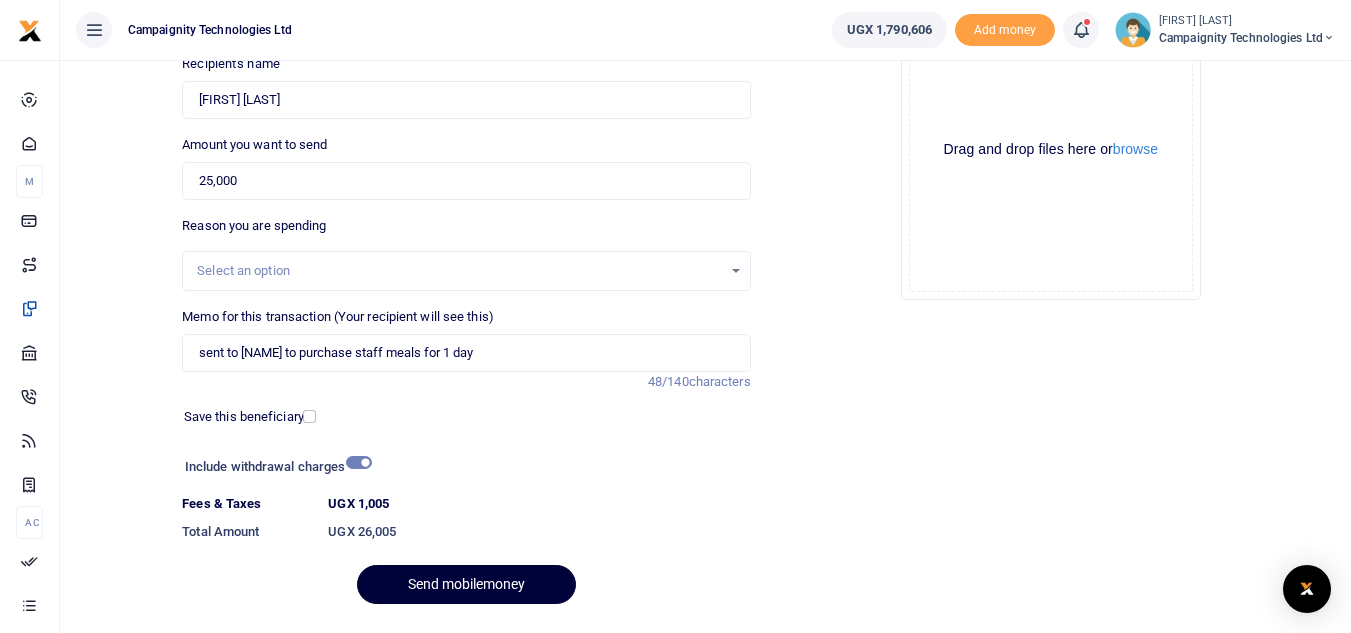 click on "Send mobilemoney" at bounding box center (466, 584) 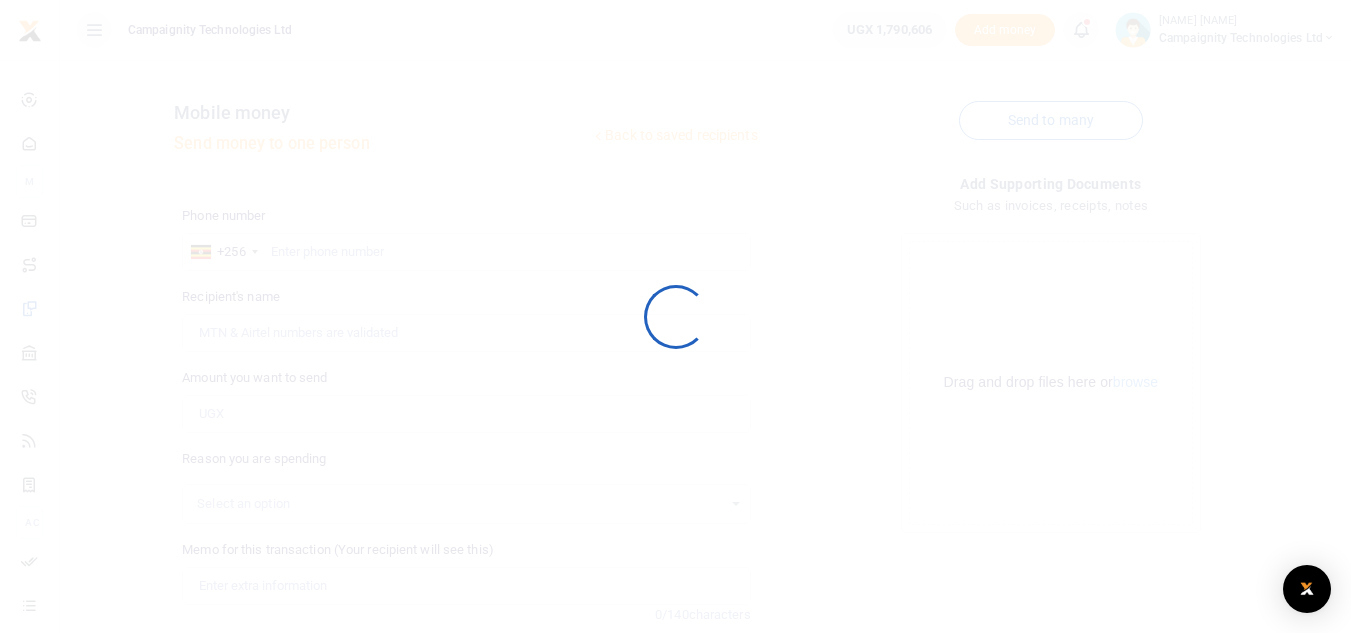 scroll, scrollTop: 233, scrollLeft: 0, axis: vertical 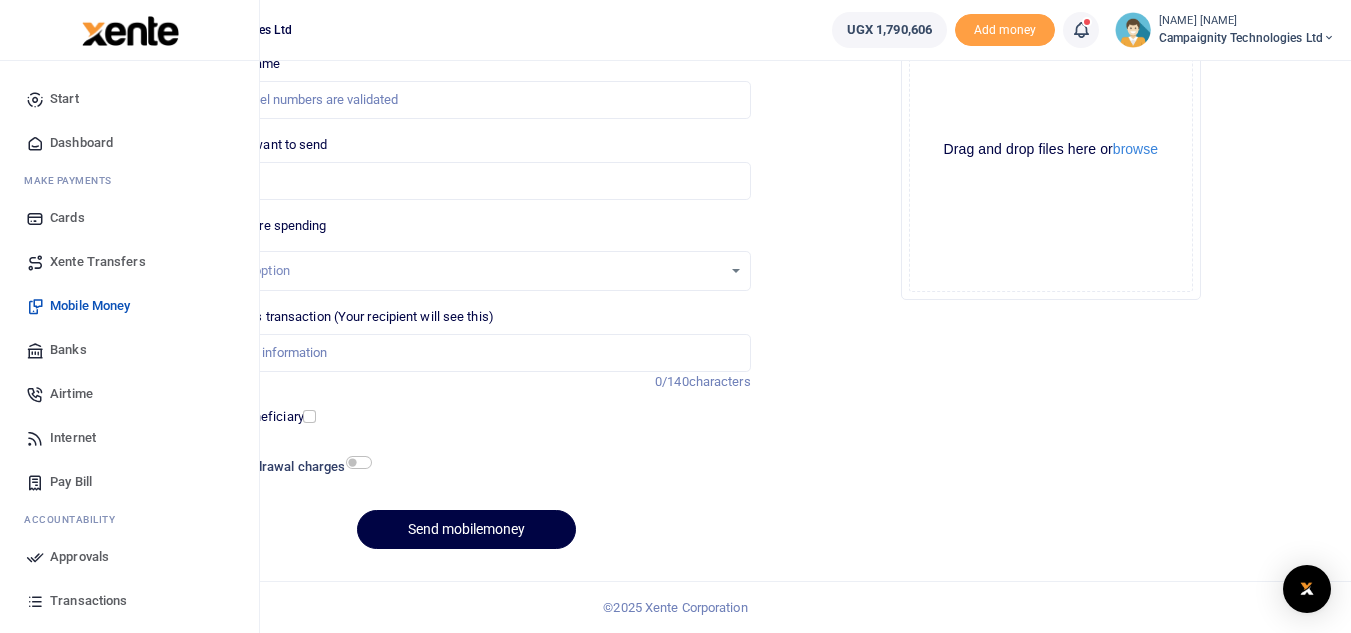 click on "Approvals" at bounding box center [79, 557] 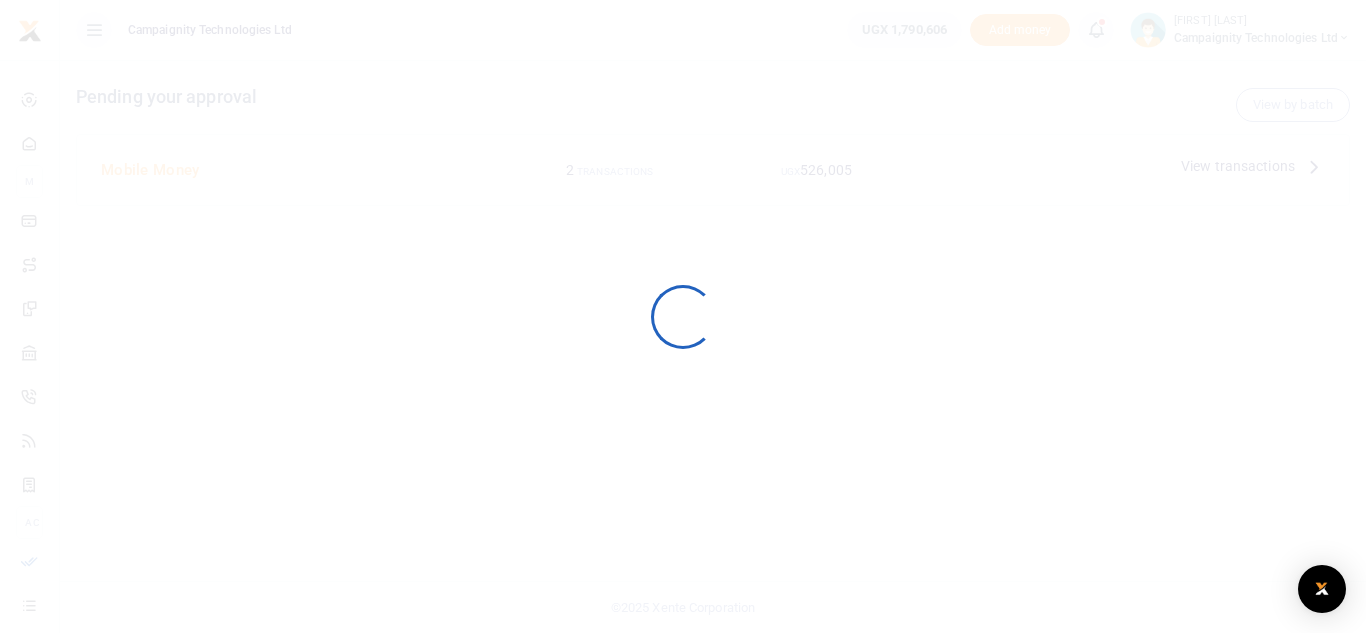 scroll, scrollTop: 0, scrollLeft: 0, axis: both 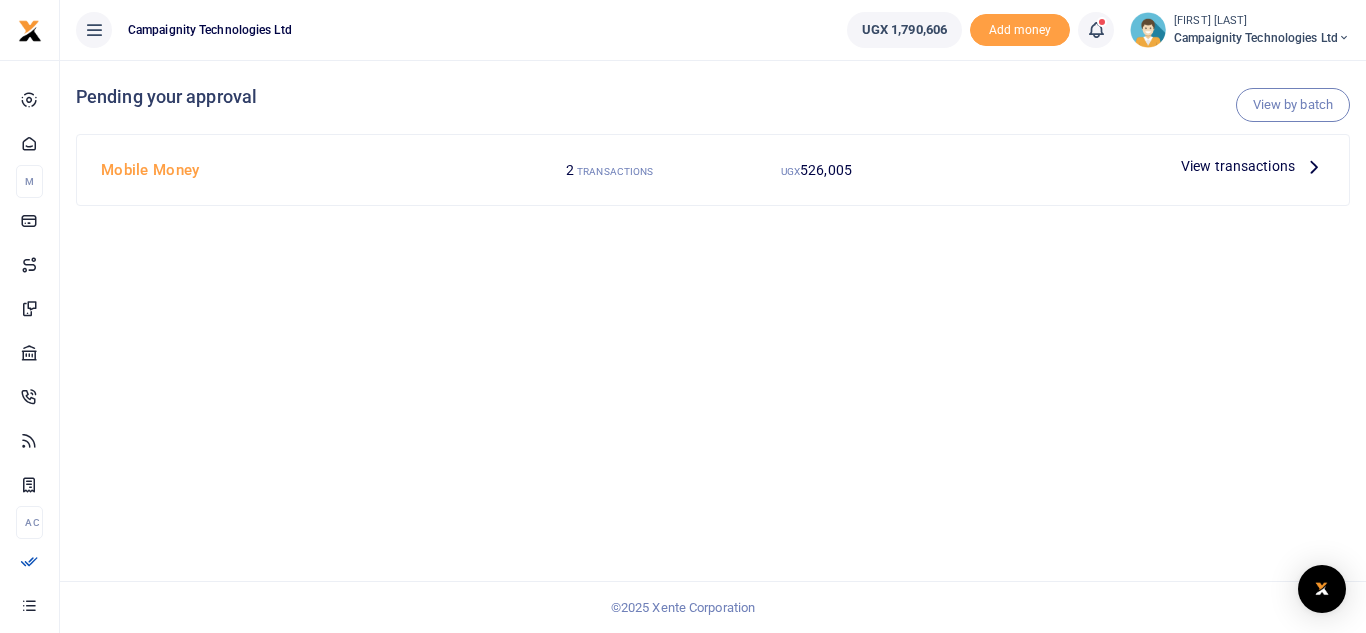 click on "View transactions" at bounding box center (1238, 166) 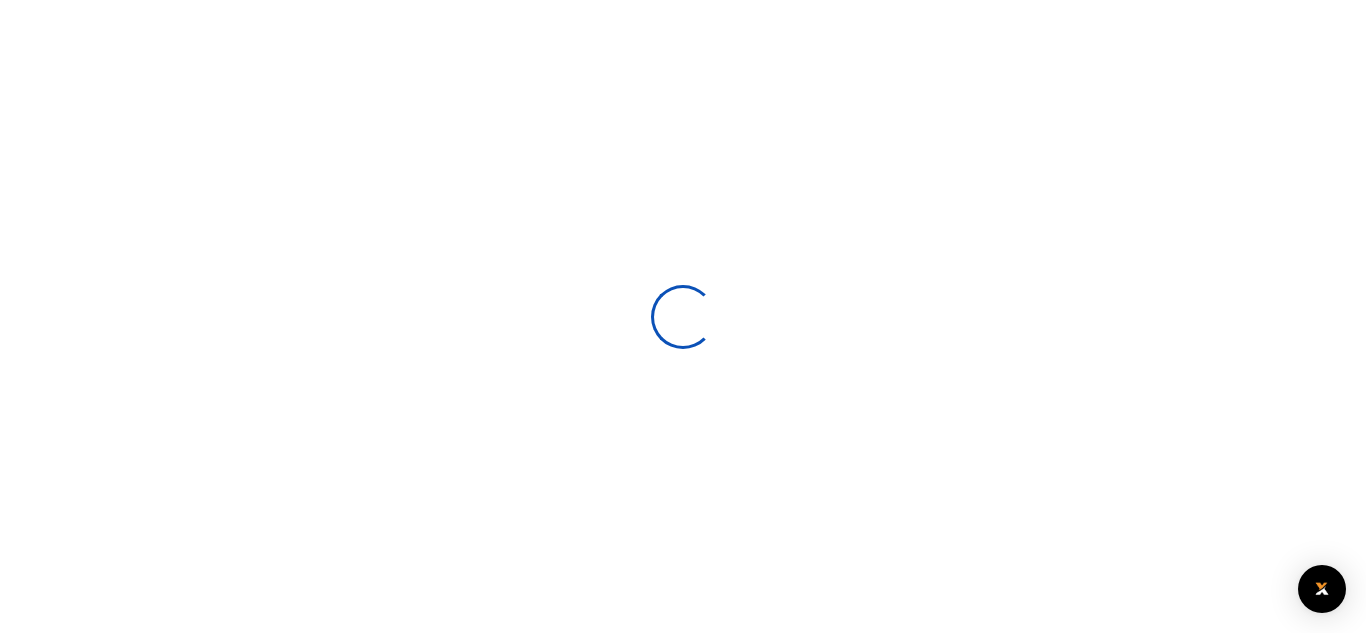 scroll, scrollTop: 0, scrollLeft: 0, axis: both 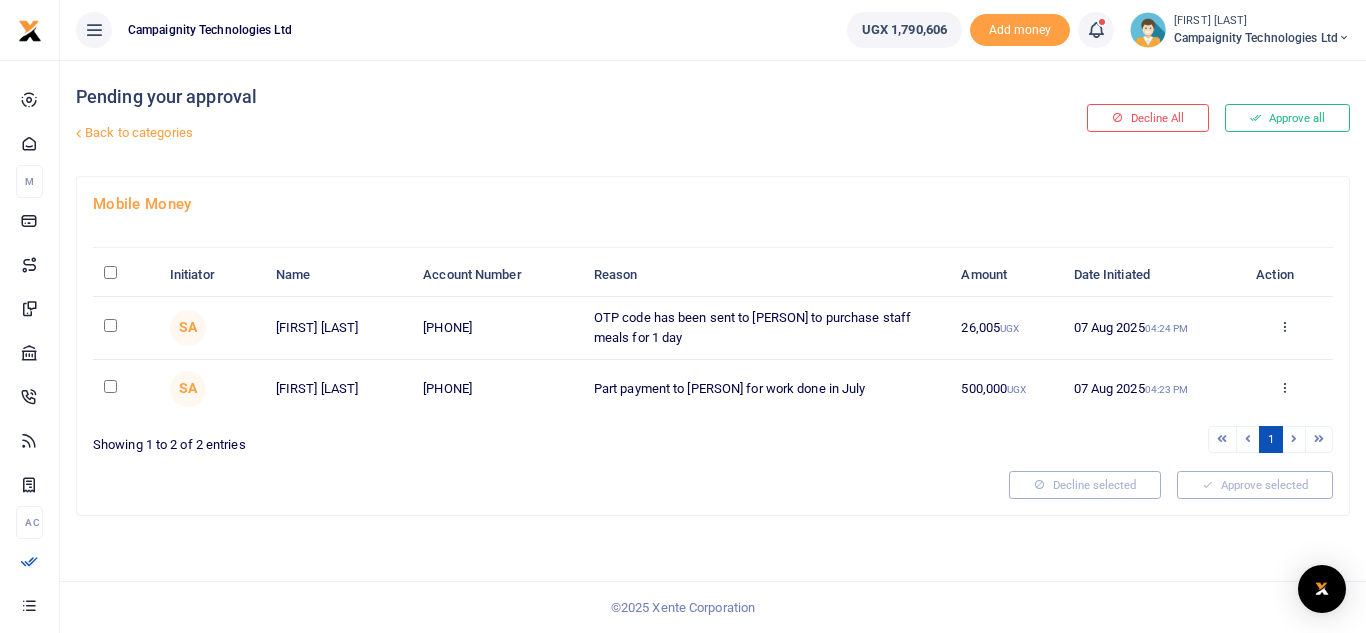 click on "Approve all" at bounding box center [1287, 118] 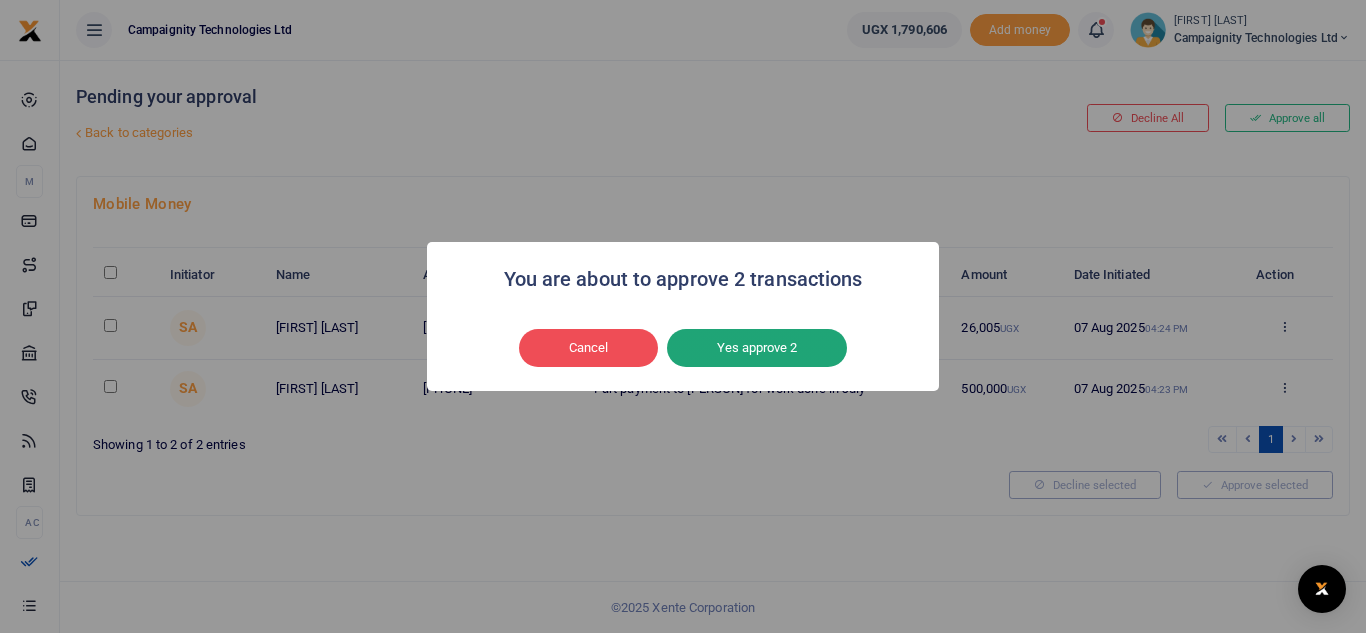 click on "Yes approve 2" at bounding box center (757, 348) 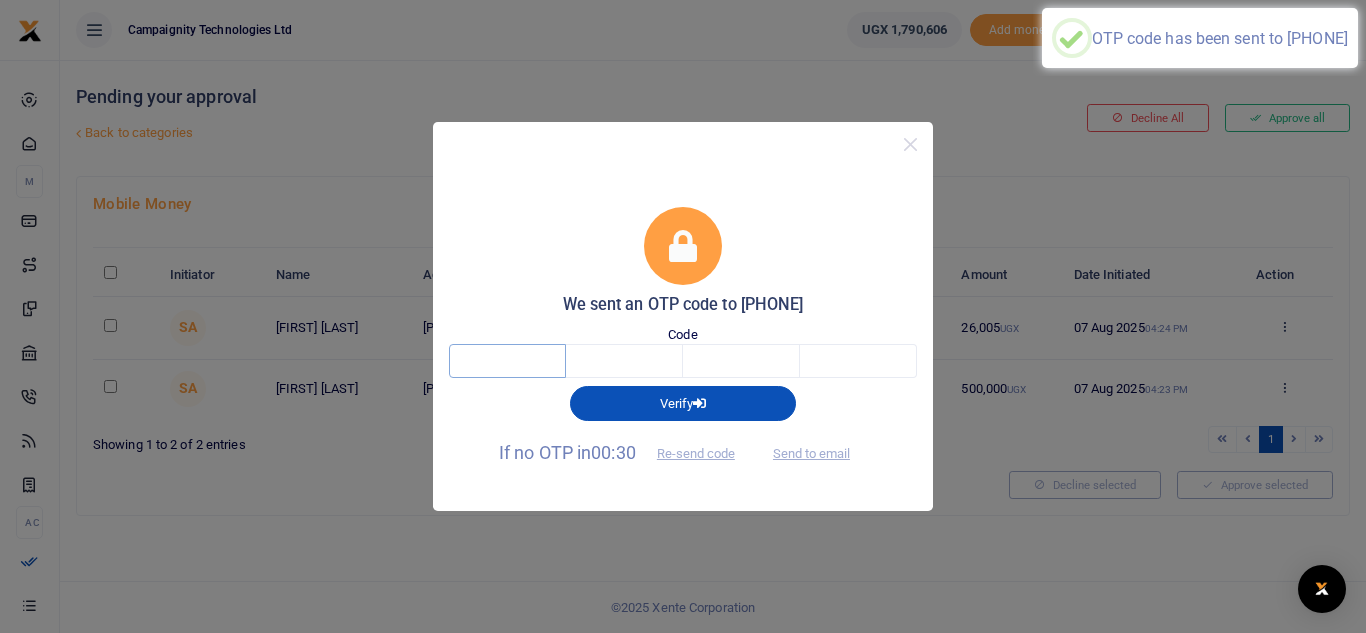 click at bounding box center [507, 361] 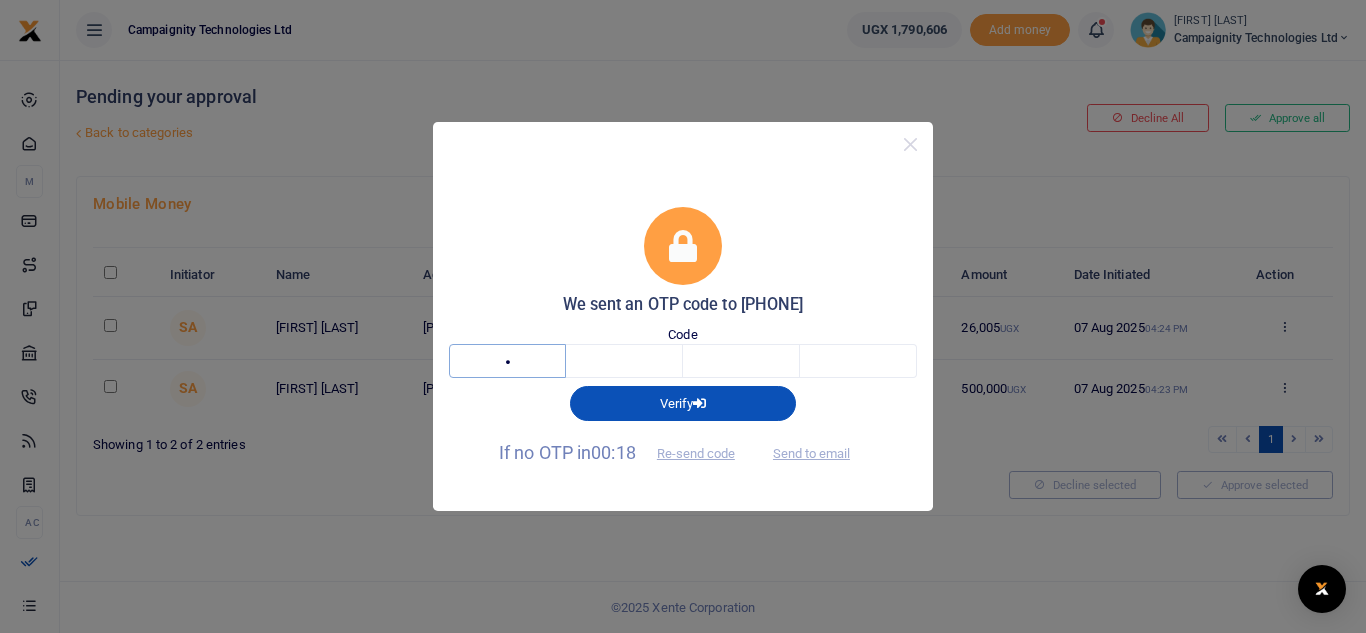 type on "5" 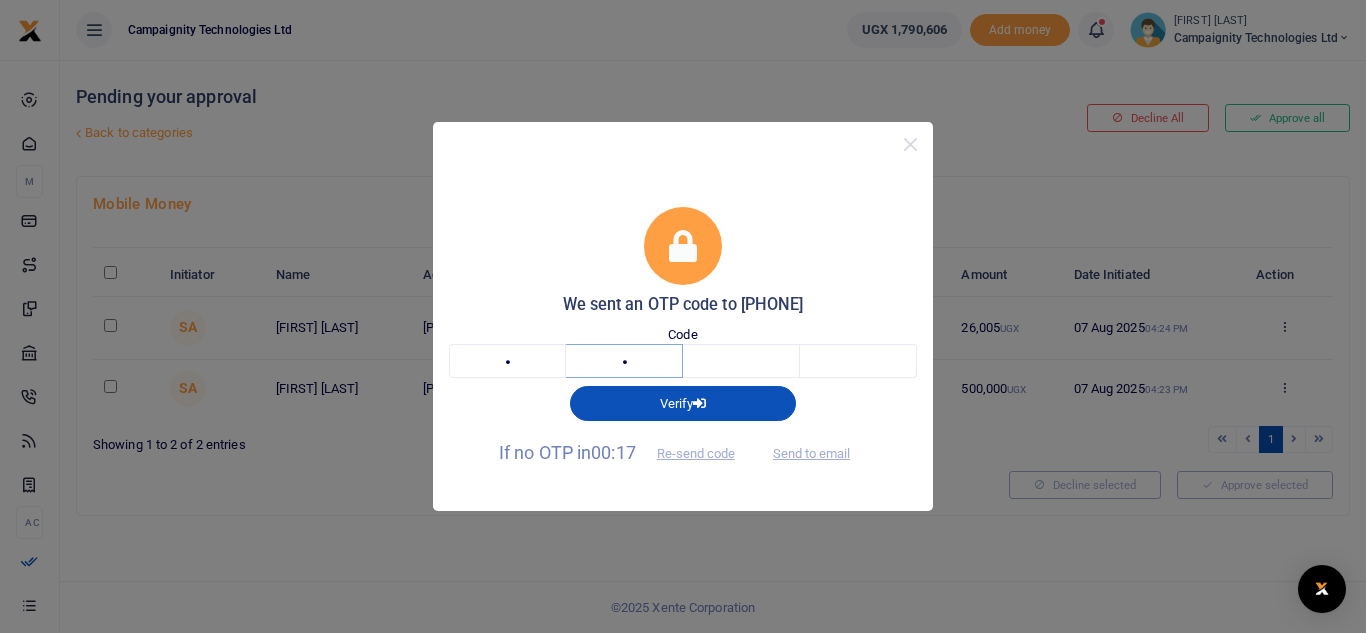 type on "7" 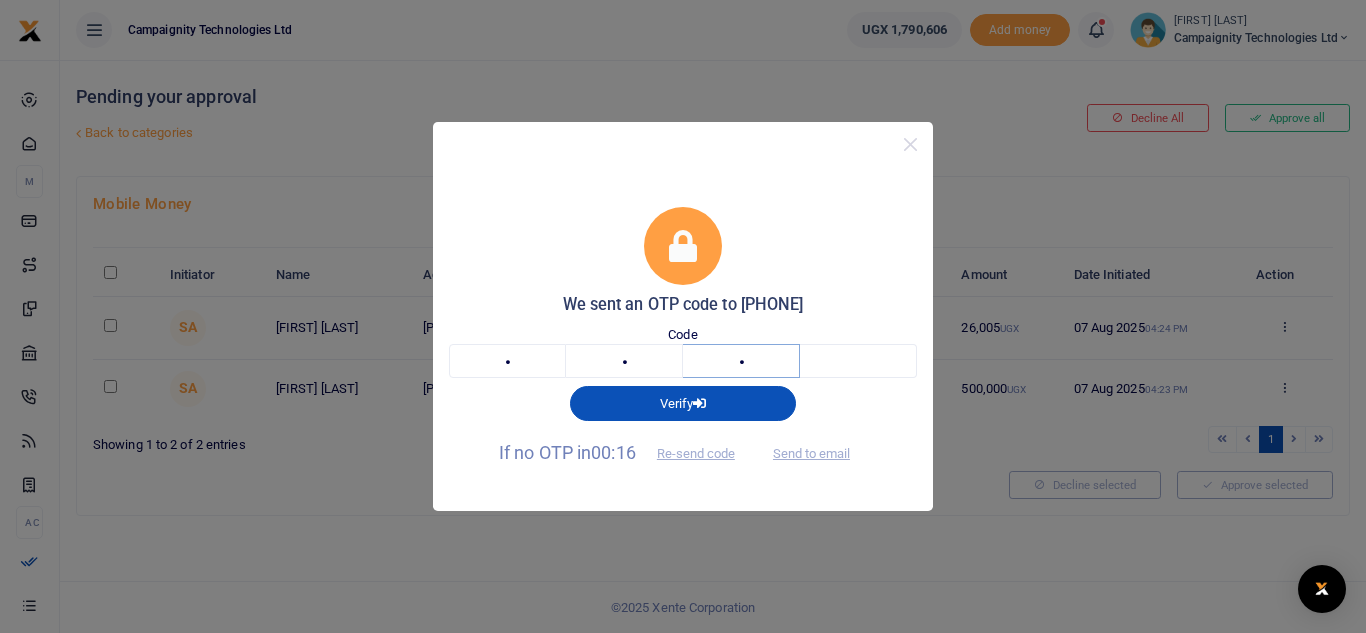 type on "5" 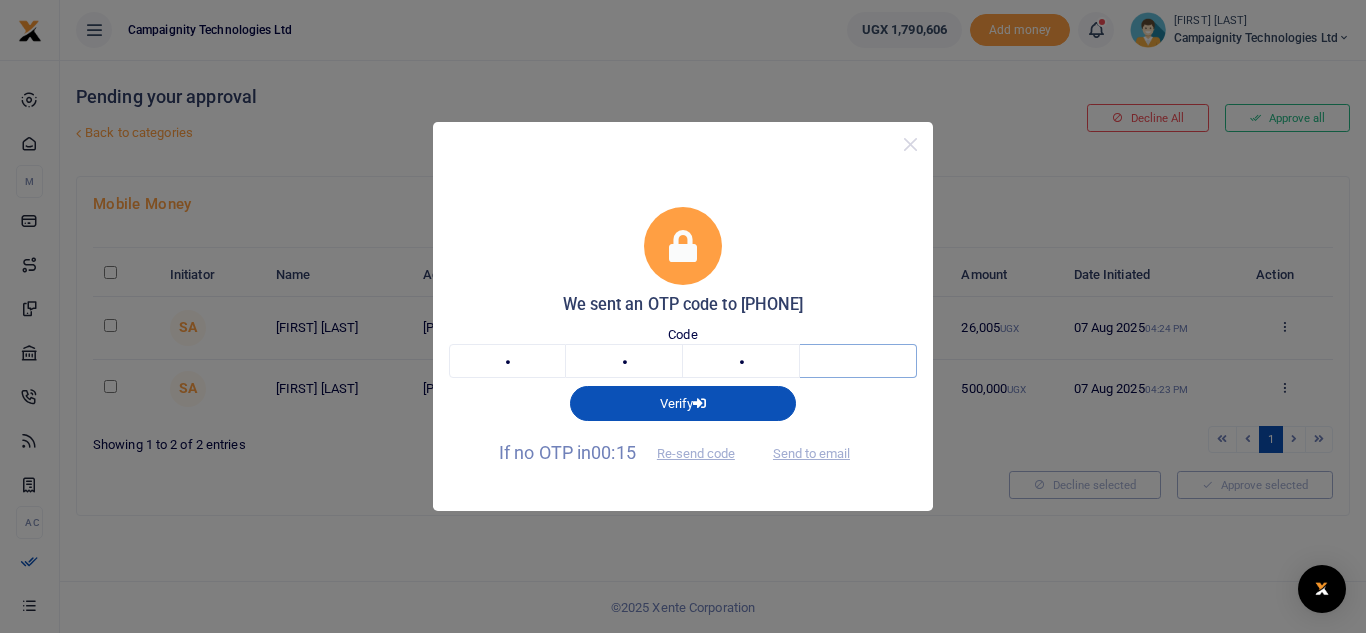 type on "9" 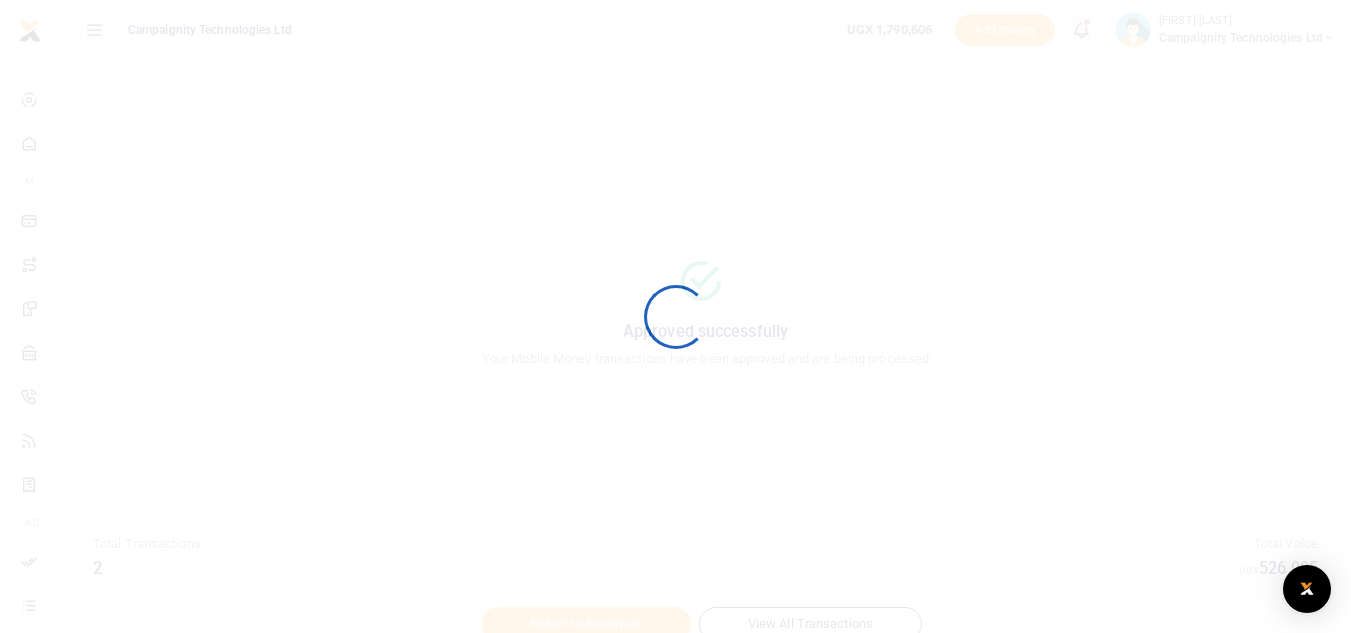 scroll, scrollTop: 0, scrollLeft: 0, axis: both 